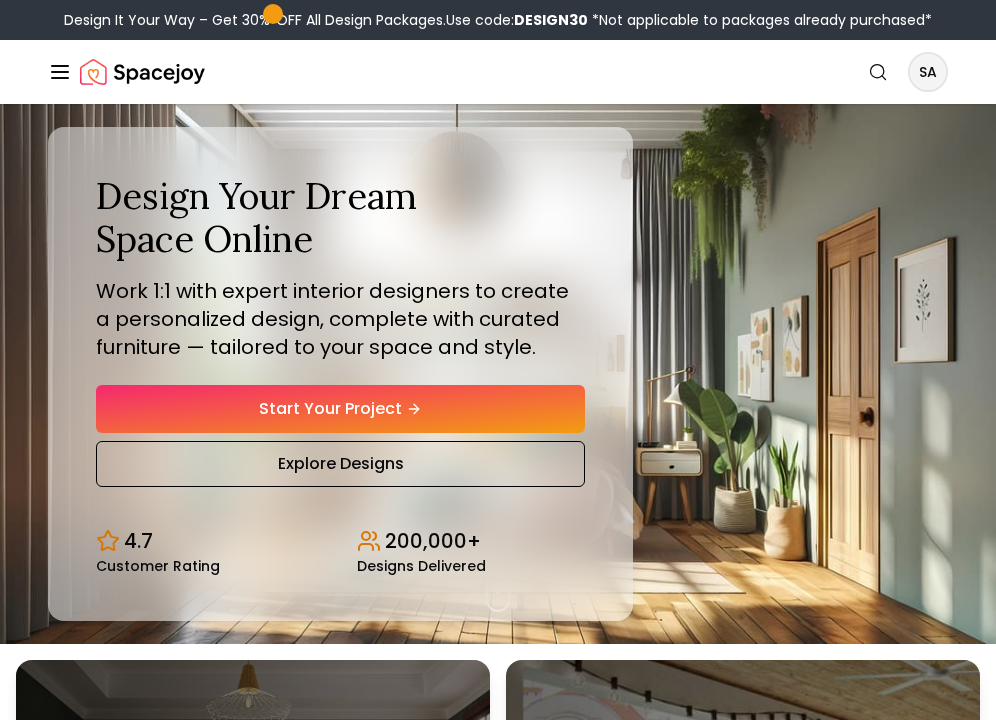 scroll, scrollTop: 0, scrollLeft: 0, axis: both 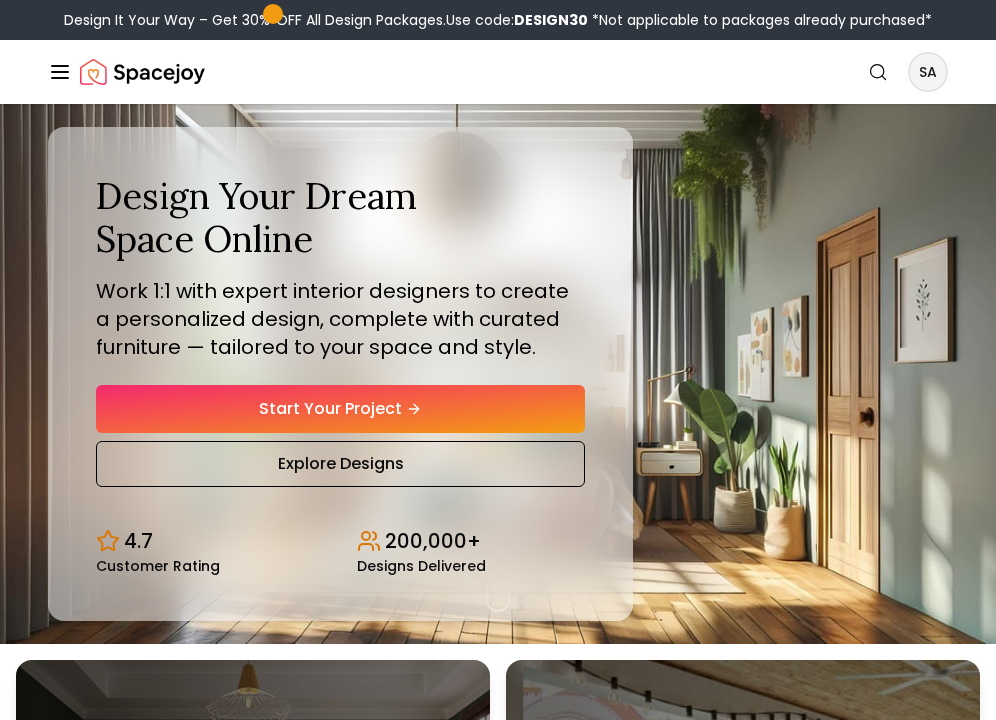 click on "Design It Your Way – Get 30% OFF All Design Packages.  Use code:  DESIGN30   *Not applicable to packages already purchased* Spacejoy Search SA How It Works   Design Portfolio   Pricing Shop Search Start Your Project   [FIRST] [LAST] Design Your Dream Space Online Work 1:1 with expert interior designers to create a personalized design, complete with curated furniture — tailored to your space and style. Start Your Project   Explore Designs 4.7 Customer Rating 200,000+ Designs Delivered Design Your Dream Space Online Work 1:1 with expert interior designers to create a personalized design, complete with curated furniture — tailored to your space and style. Start Your Project   Explore Designs 4.7 Customer Rating 200,000+ Designs Delivered Design It Your Way Get 30% OFF on all Design Packages Get Started   Mid-Summer Style Event Up to 60% OFF on Furniture & Decor Shop Now   Get Matched with Expert Interior Designers Online! [FIRST] [LAST] Designer [FIRST] [LAST] Designer [FIRST] [LAST] Designer" at bounding box center [498, 6469] 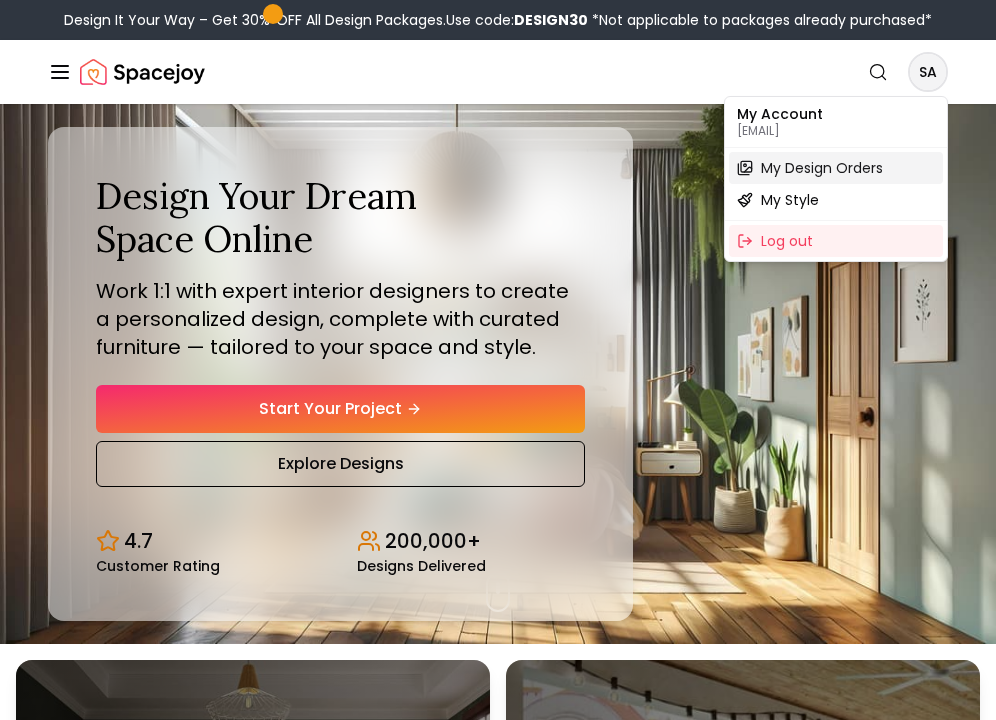 click on "My Design Orders" at bounding box center [822, 168] 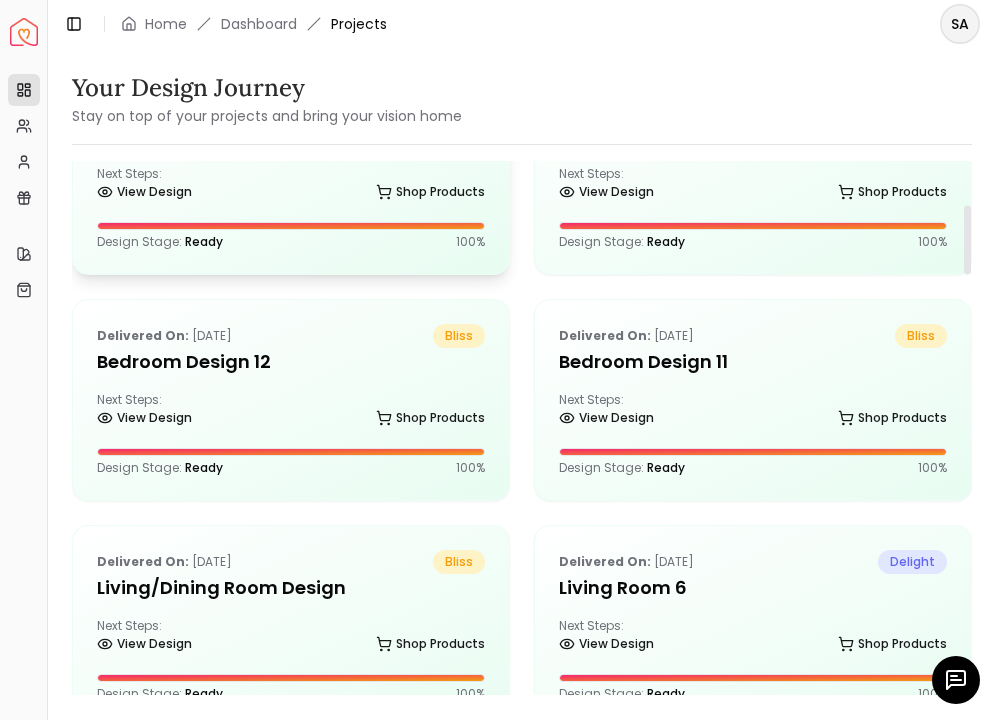 scroll, scrollTop: 336, scrollLeft: 0, axis: vertical 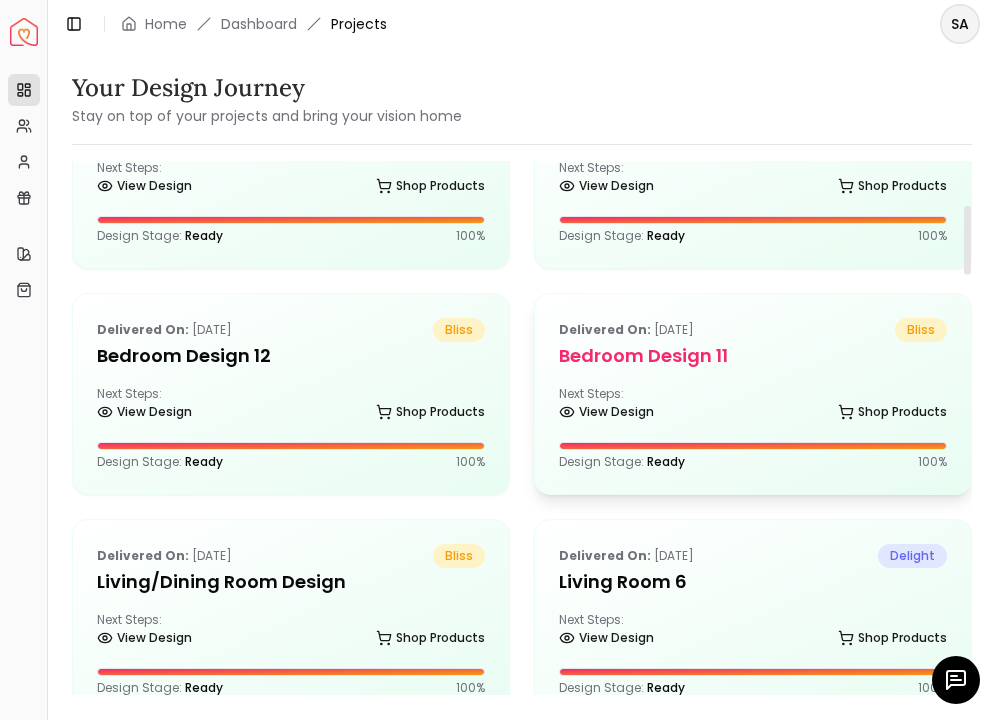 click on "Bedroom Design 11" at bounding box center (753, 356) 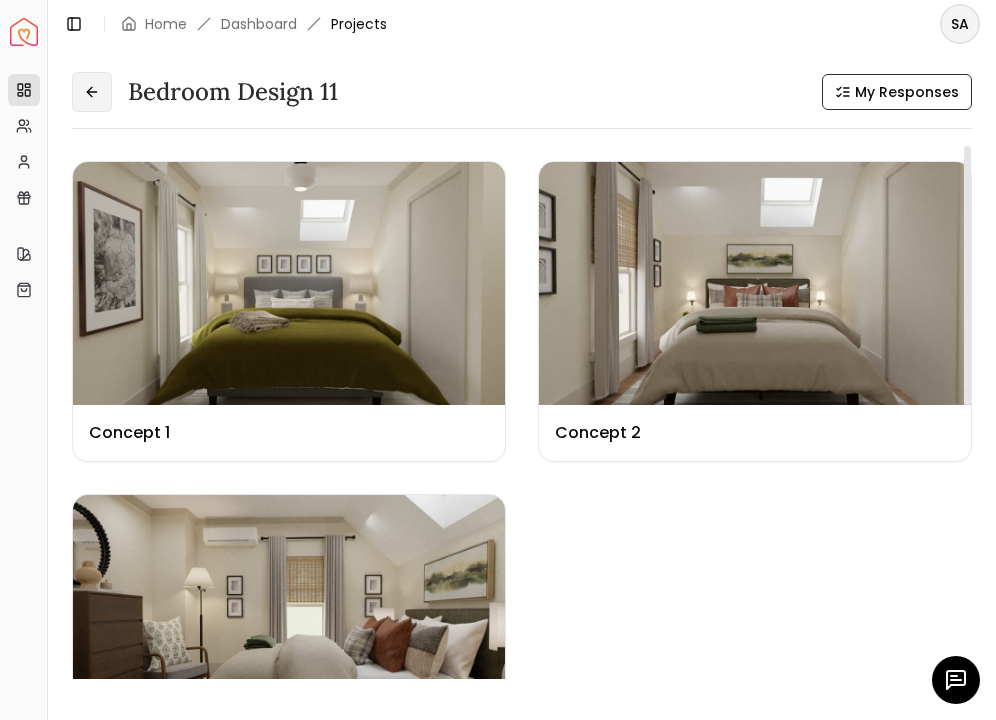 click at bounding box center (92, 92) 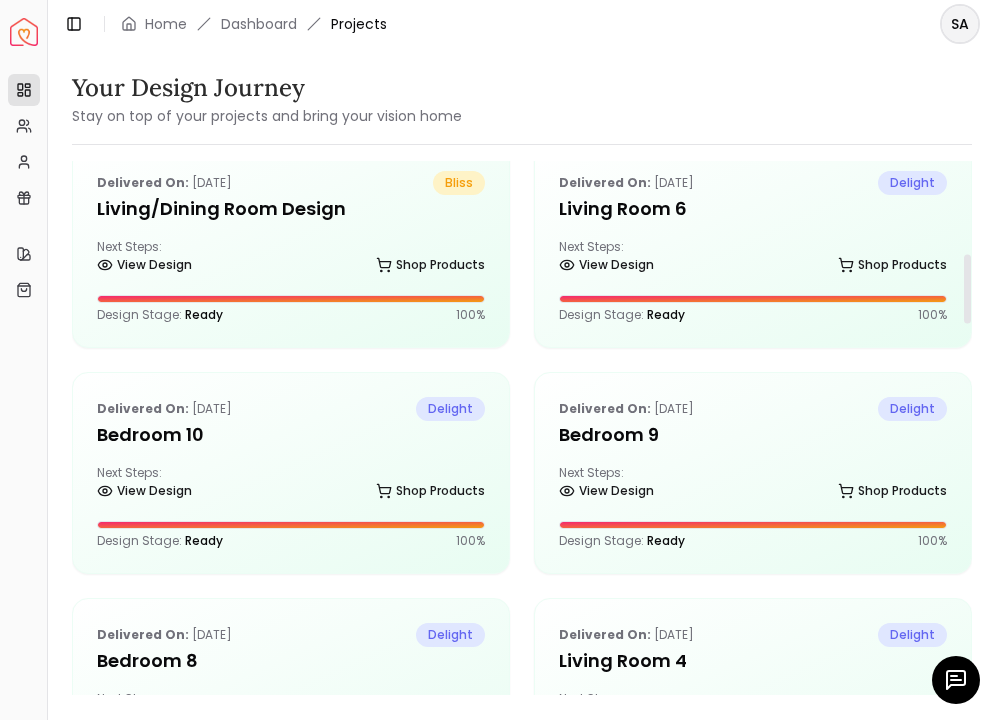 scroll, scrollTop: 714, scrollLeft: 0, axis: vertical 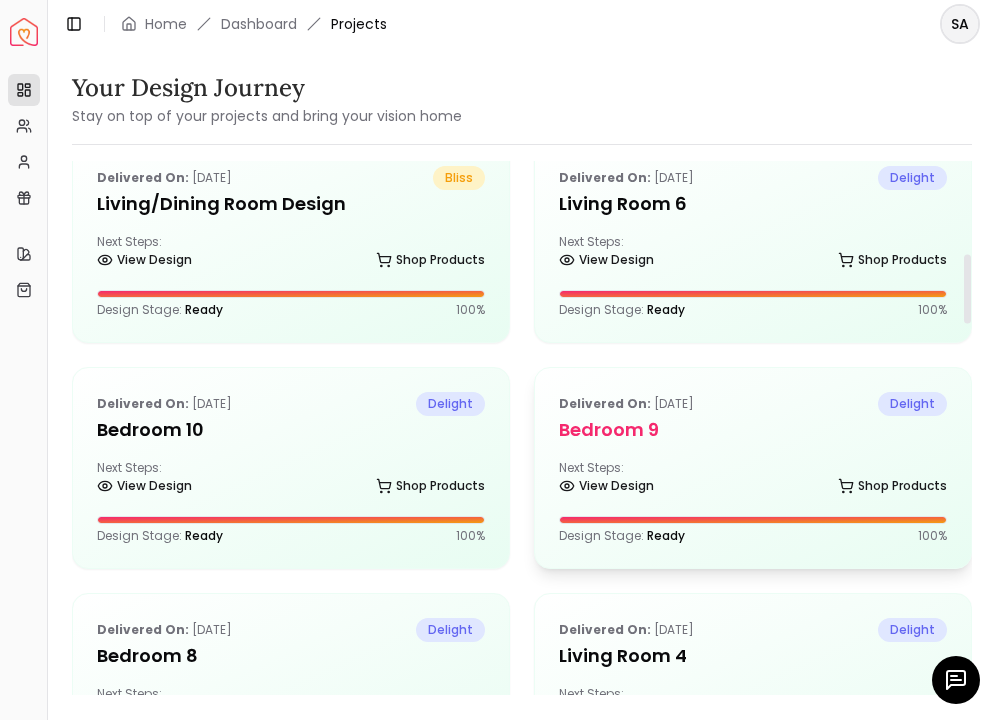 click on "Delivered on:   [DATE] delight Bedroom 9 Next Steps: View Design Shop Products Design Stage:   Ready 100 %" at bounding box center (753, 468) 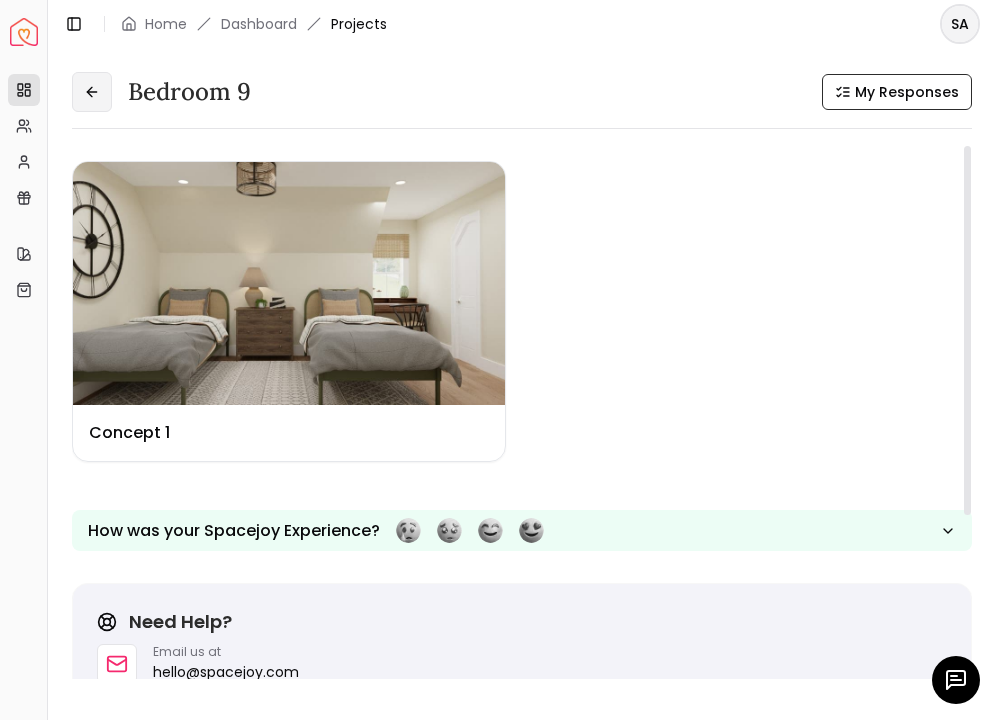 click 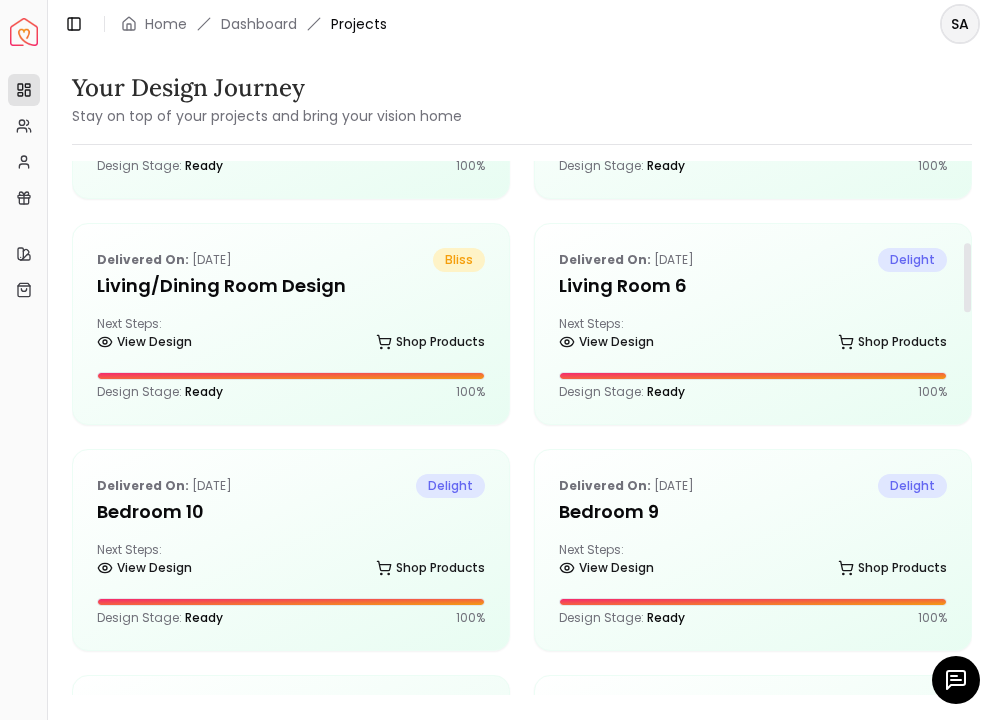 scroll, scrollTop: 633, scrollLeft: 0, axis: vertical 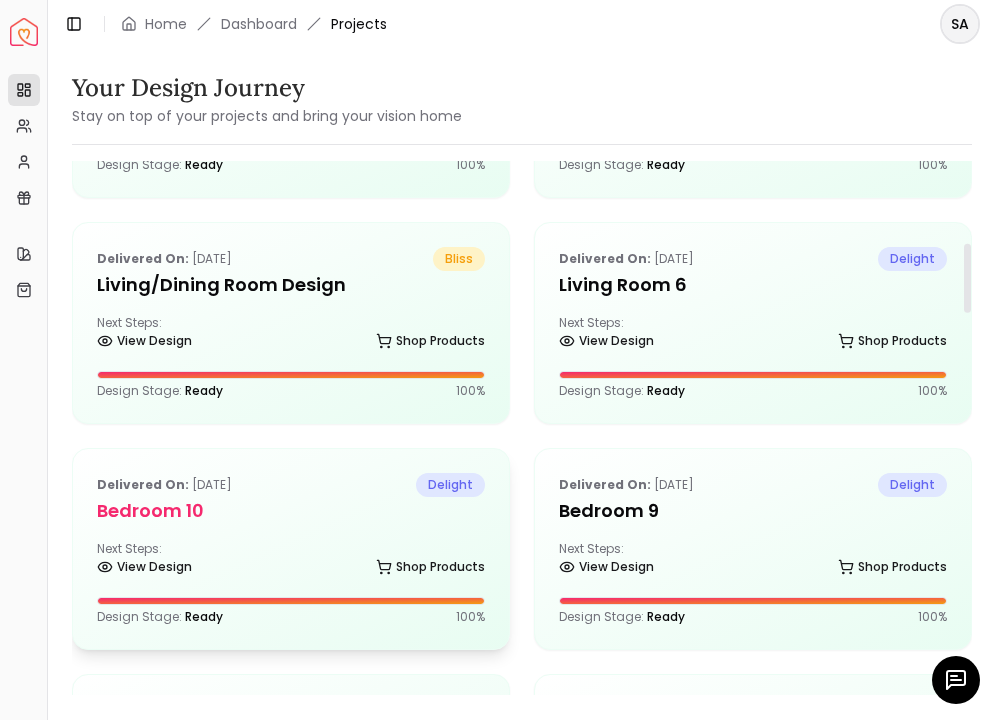click on "Bedroom 10" at bounding box center [291, 511] 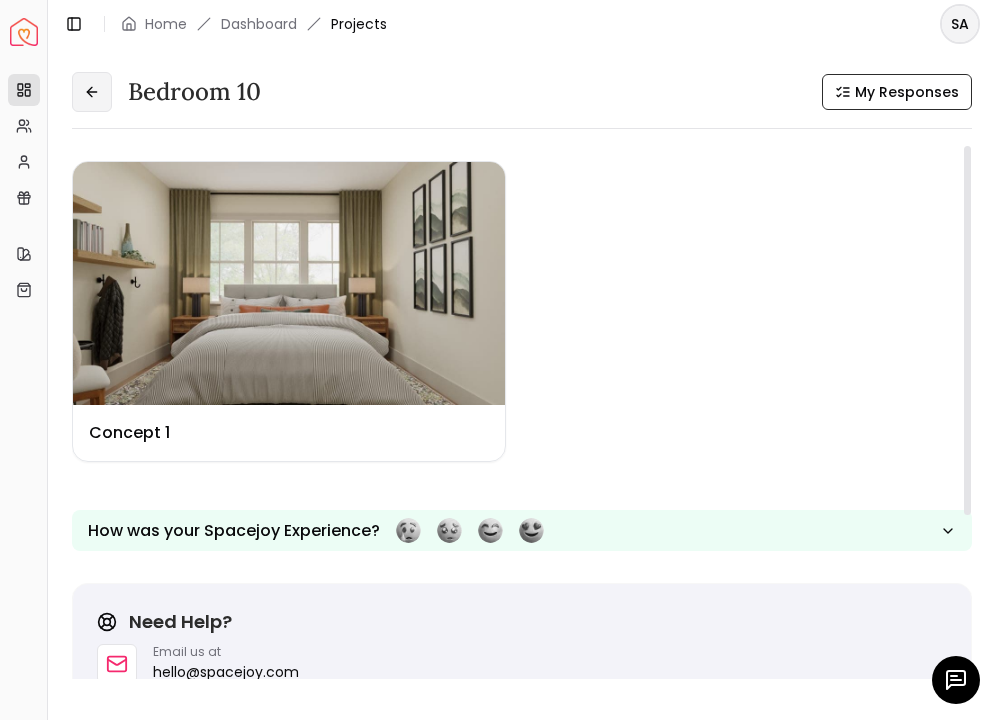 click 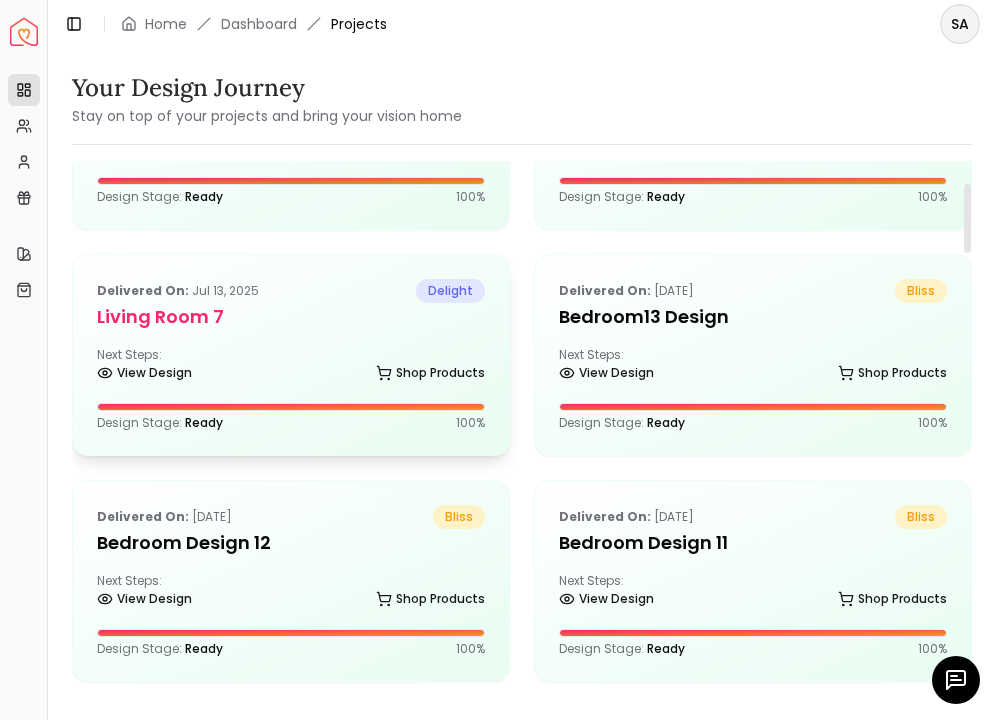 scroll, scrollTop: 170, scrollLeft: 0, axis: vertical 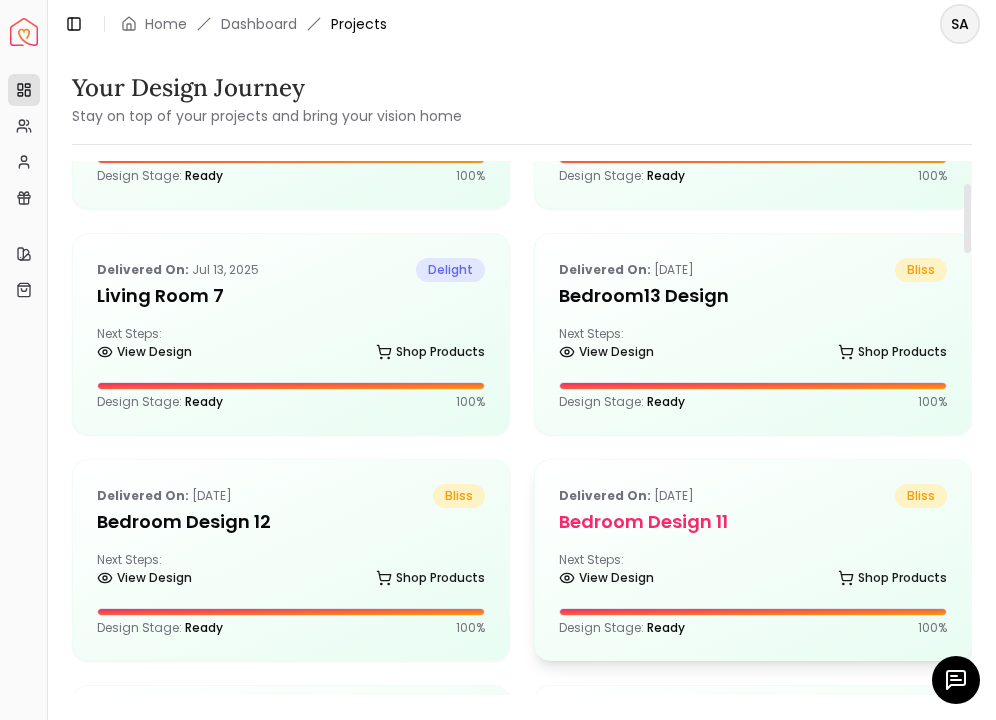 click on "Next Steps: View Design Shop Products" at bounding box center [753, 572] 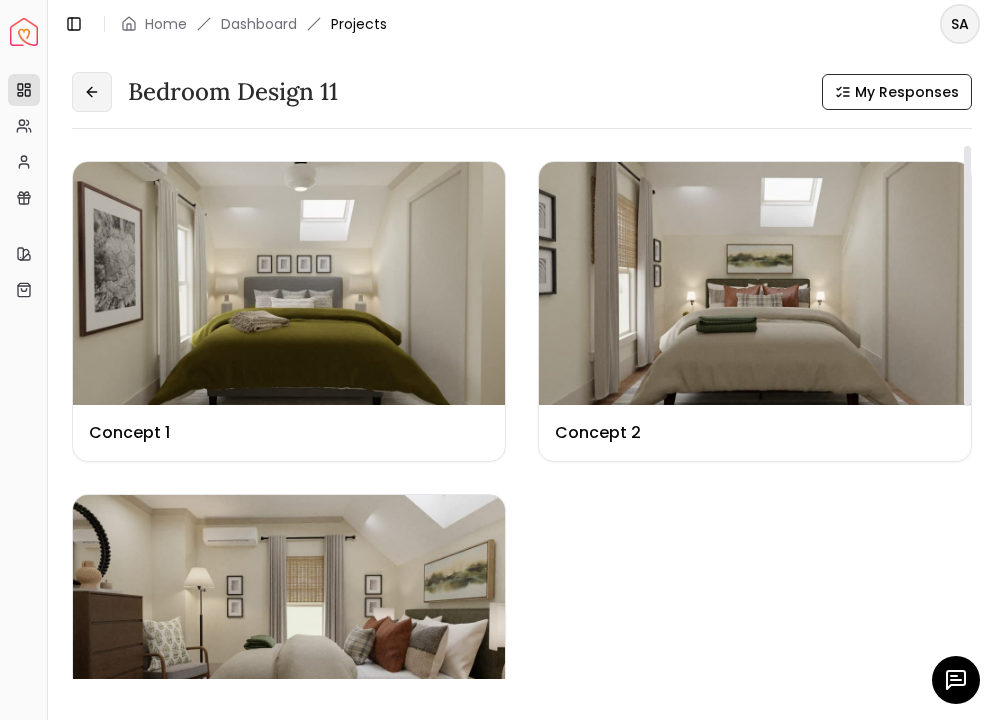 click at bounding box center [92, 92] 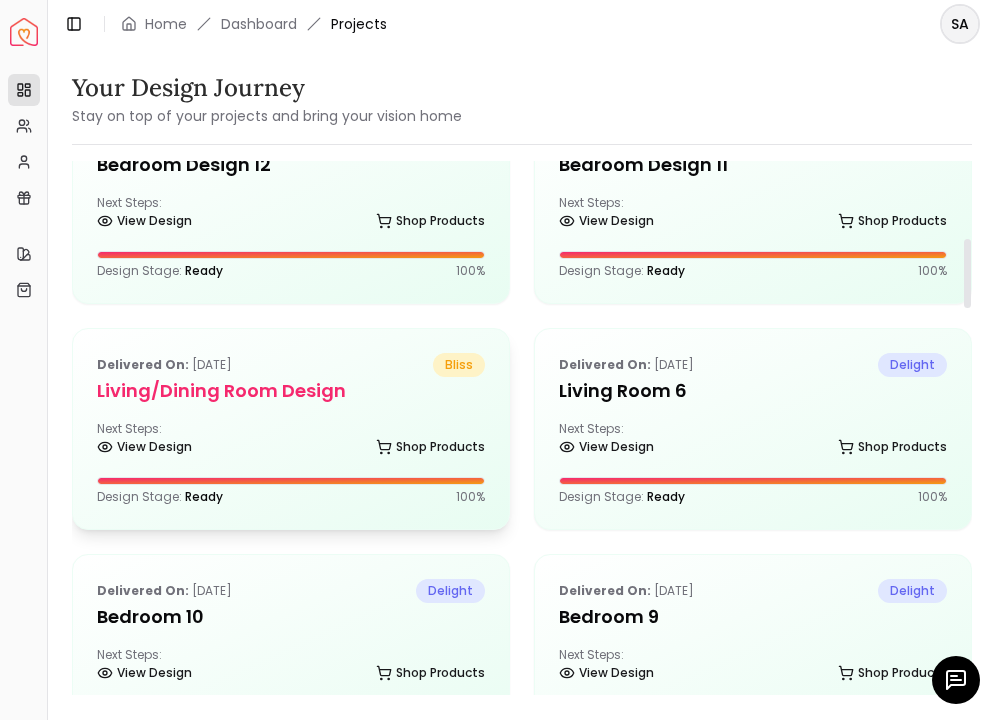scroll, scrollTop: 633, scrollLeft: 0, axis: vertical 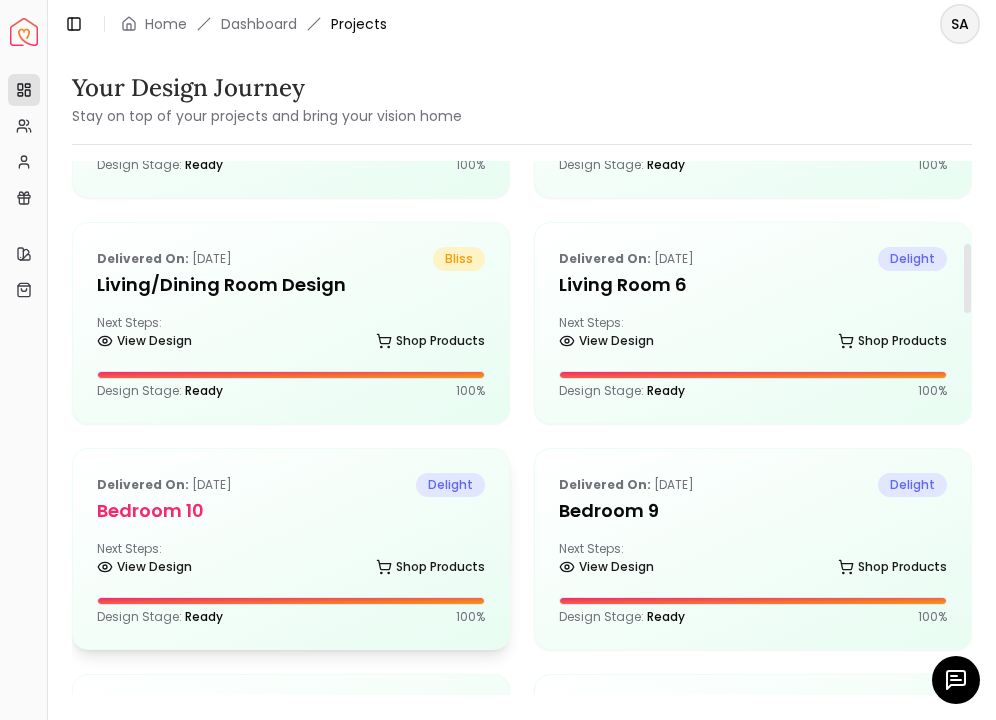 click on "Delivered on:   [DATE] delight Bedroom 10 Next Steps: View Design Shop Products Design Stage:   Ready 100 %" at bounding box center (291, 549) 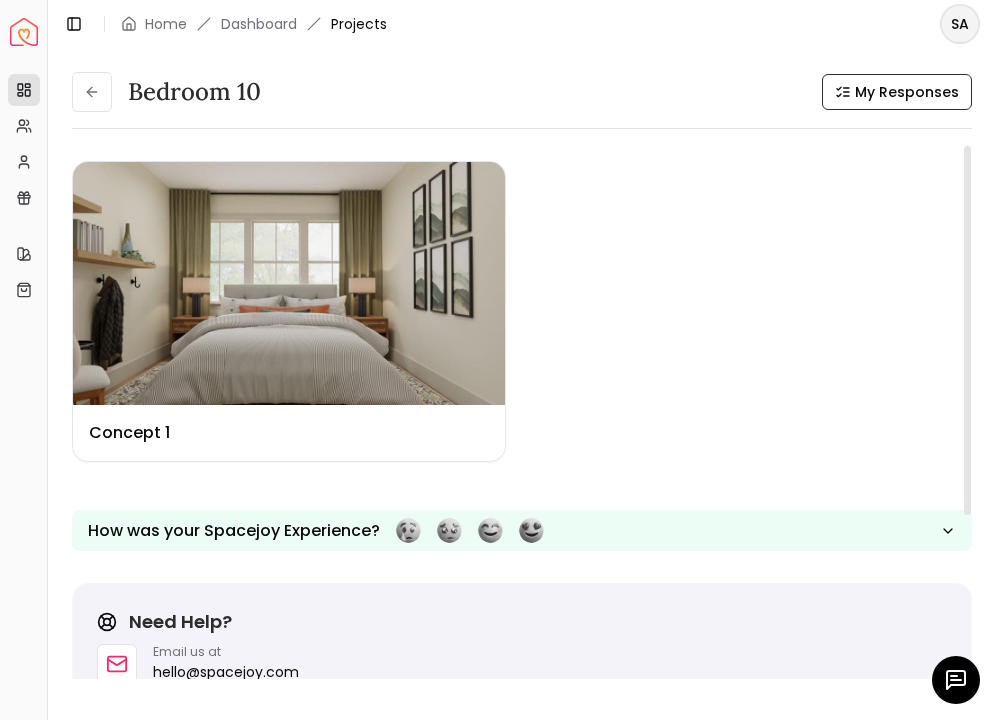 click on "Bedroom 10  My Responses Design Name Concept 1 How was your Spacejoy Experience? Need Help? Email us at [EMAIL] Quick Tip to Stay in the Loop We’ll be sending important updates from   [EMAIL] , including your design previews, designer messages, and delivery info. Add  [EMAIL]  to your Contacts or Safe Sender List If you use Gmail, drag our email to your   Primary tab Check your spam or promotions folder and mark us as   “Not Spam” 💡 This one small step ensures your project flows smoothly without delays. Have questions? We are here to help. Your designer will respond within 2 business days. [DATE] Hello! I need to know what color to paint the domed part of the ceiling. The walls are Navajo White and the trim is Revere Pewter [TIME] [TIME] [TIME] Hey [FIRST]! Popping in here too to clarify I recommend carrying the wall color onto this dropped portion of the ceiling as well if you want to see something other than white!  [TIME] [DATE] [TIME] [DATE]" at bounding box center (522, 373) 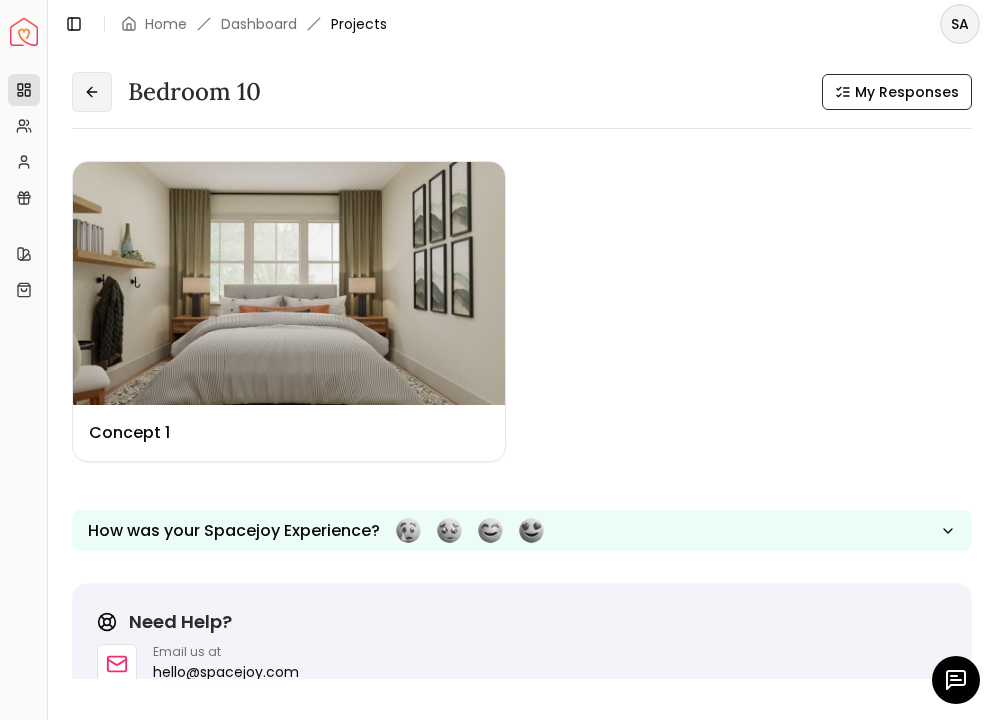 click at bounding box center (92, 92) 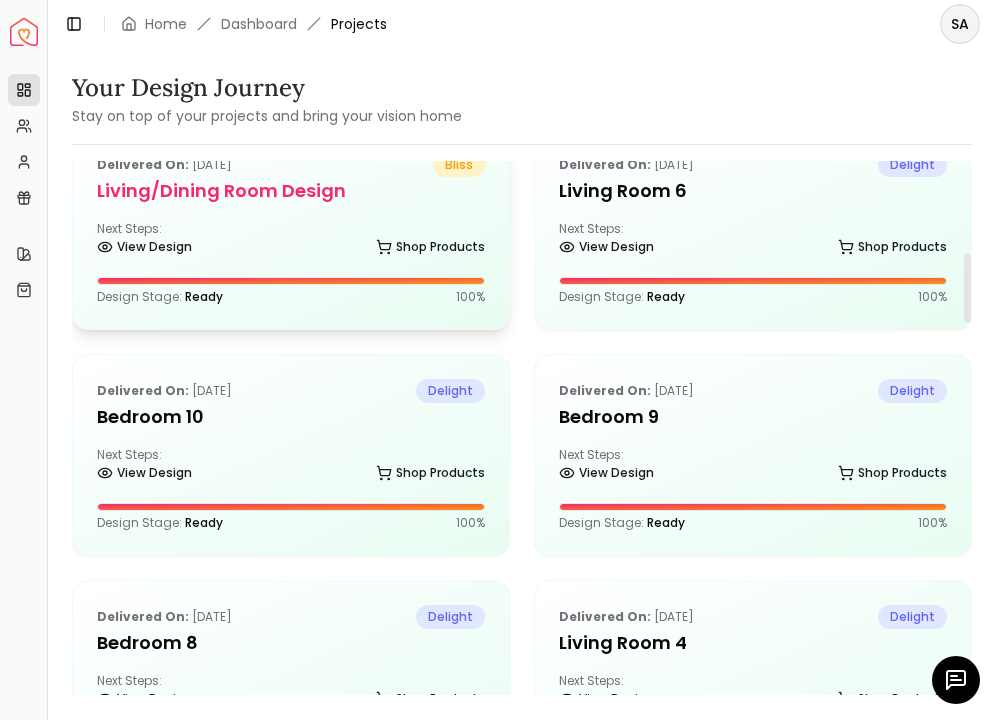 scroll, scrollTop: 732, scrollLeft: 0, axis: vertical 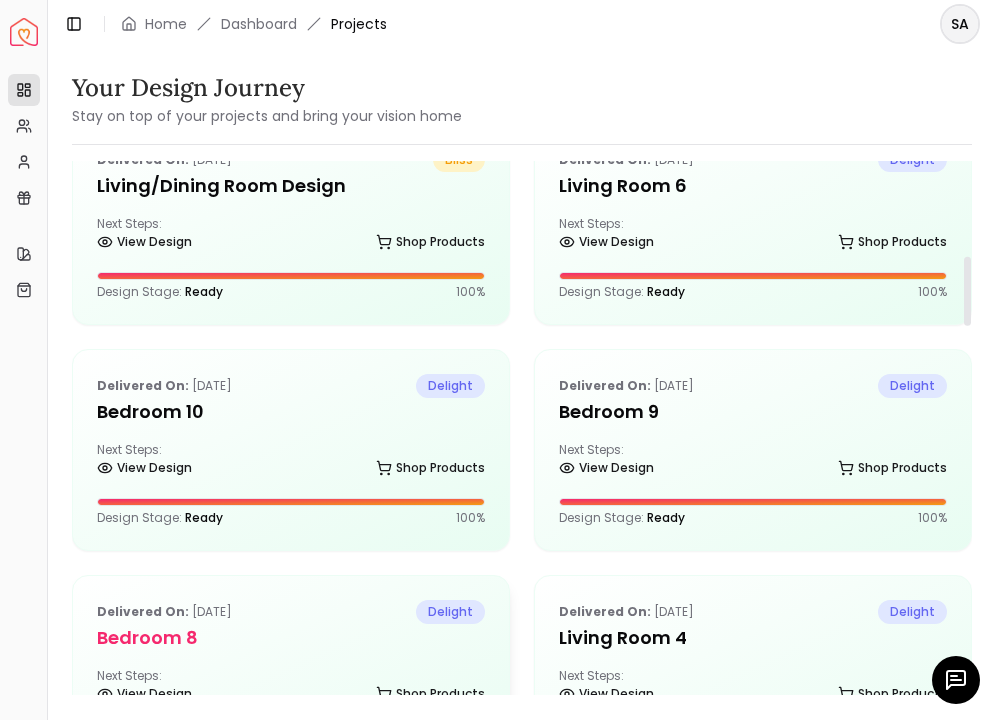 click on "Delivered on:   [DATE] delight" at bounding box center (291, 612) 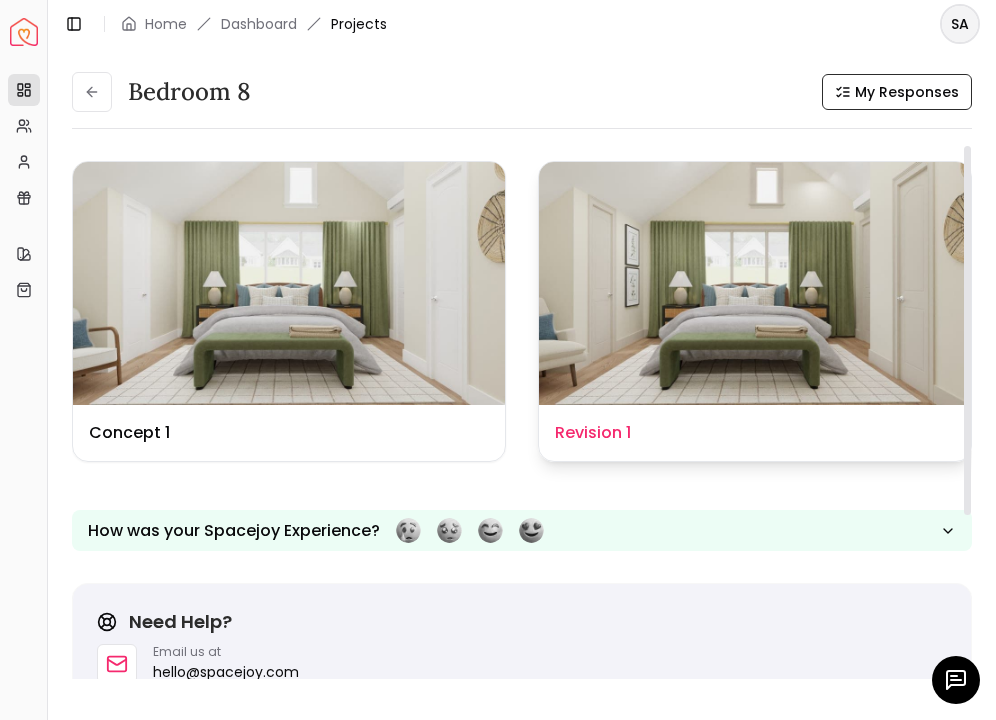 click on "Design Name Revision 1" at bounding box center (755, 433) 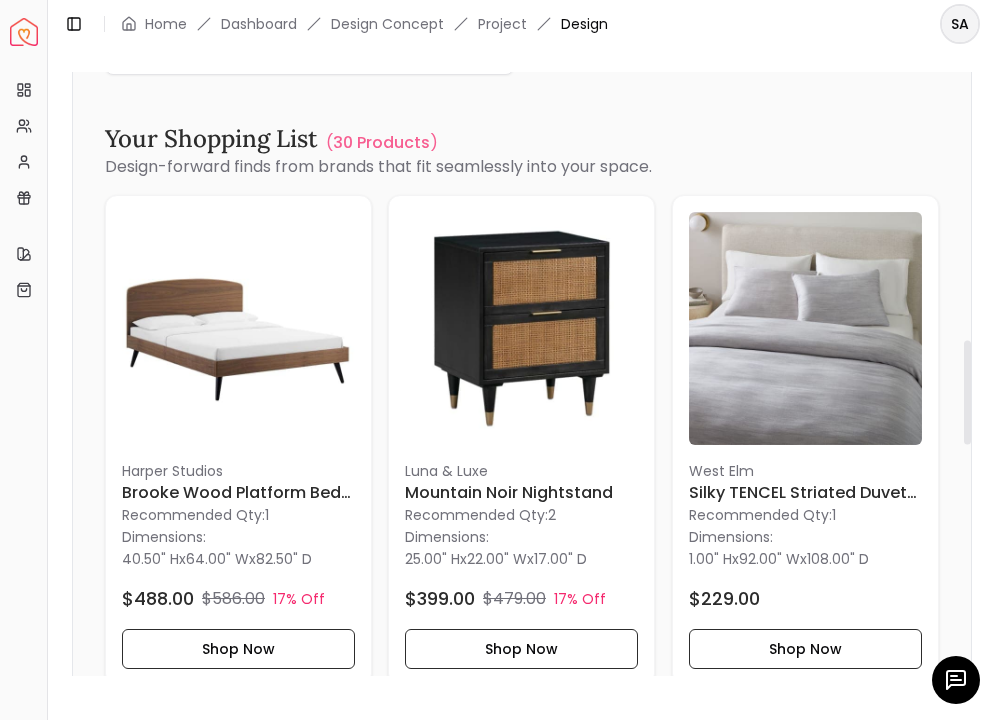 scroll, scrollTop: 1548, scrollLeft: 0, axis: vertical 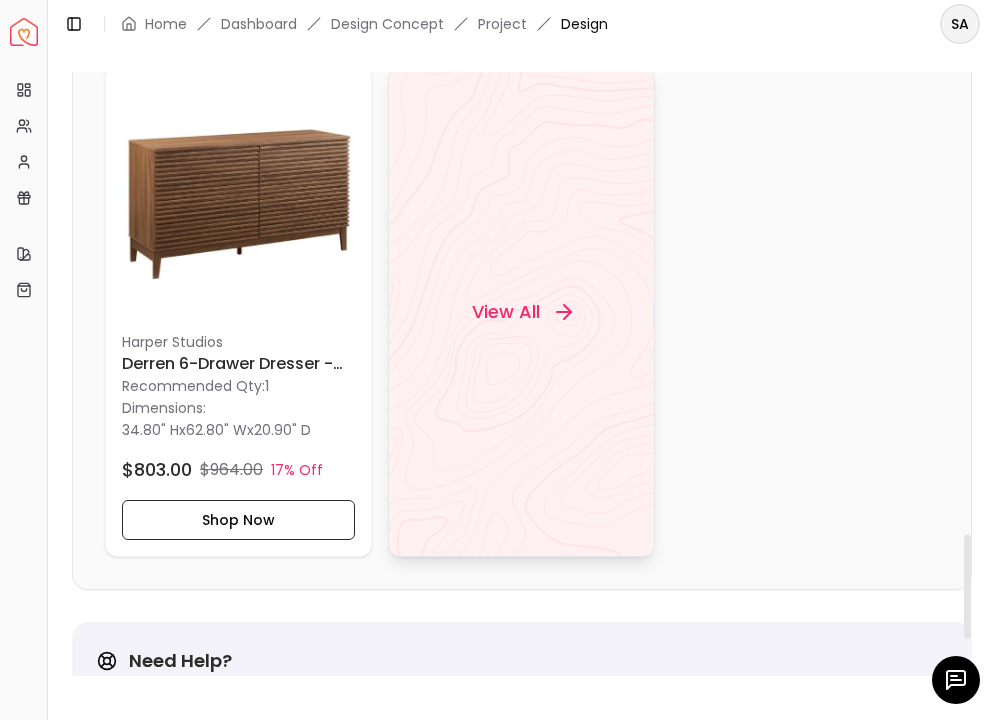 click on "View All" at bounding box center [506, 311] 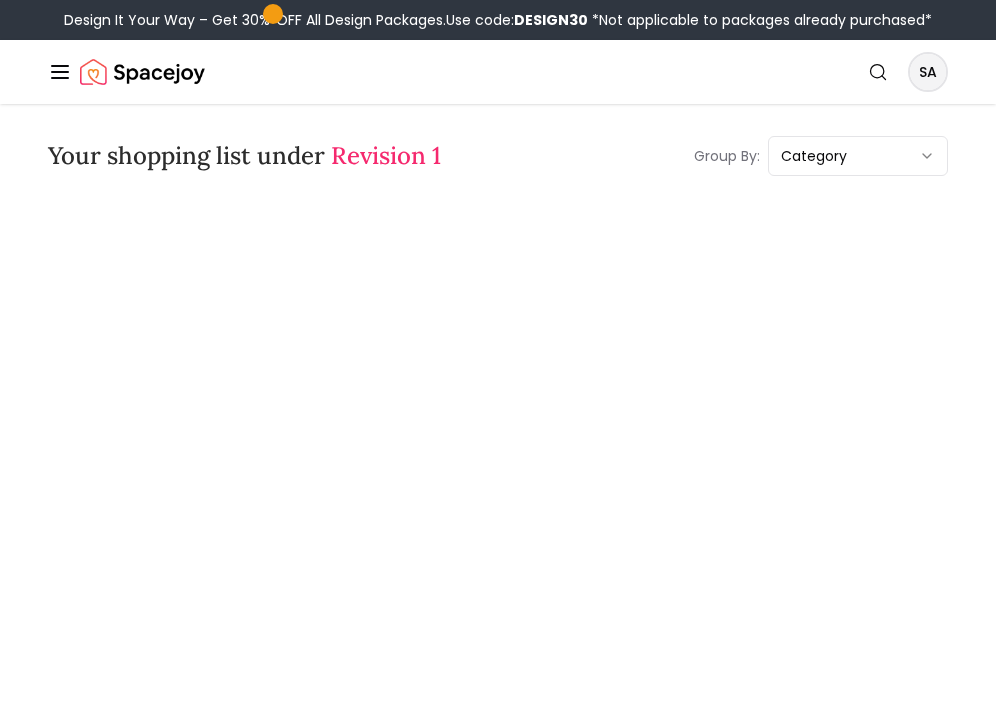 scroll, scrollTop: 0, scrollLeft: 0, axis: both 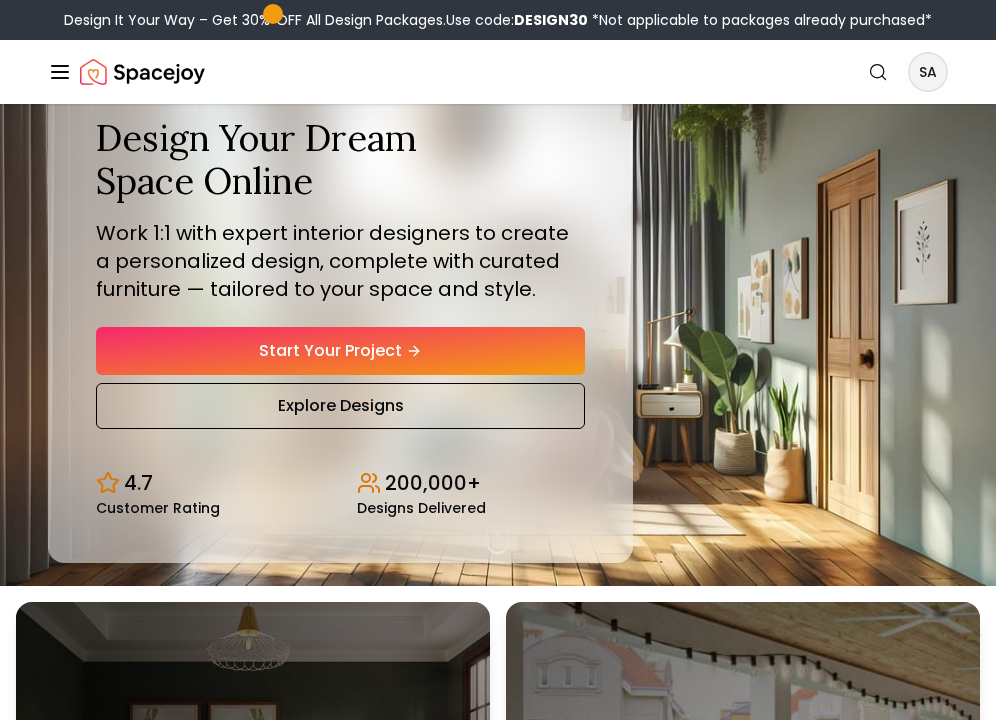 click on "Design It Your Way – Get 30% OFF All Design Packages.  Use code:  DESIGN30   *Not applicable to packages already purchased* Spacejoy Search SA How It Works   Design Portfolio   Pricing Shop Search Start Your Project   [FIRST] [LAST] Design Your Dream Space Online Work 1:1 with expert interior designers to create a personalized design, complete with curated furniture — tailored to your space and style. Start Your Project   Explore Designs 4.7 Customer Rating 200,000+ Designs Delivered Design Your Dream Space Online Work 1:1 with expert interior designers to create a personalized design, complete with curated furniture — tailored to your space and style. Start Your Project   Explore Designs 4.7 Customer Rating 200,000+ Designs Delivered Design It Your Way Get 30% OFF on all Design Packages Get Started   Mid-Summer Style Event Up to 60% OFF on Furniture & Decor Shop Now   Get Matched with Expert Interior Designers Online! [FIRST] [LAST] Designer [FIRST] [LAST] Designer [FIRST] [LAST] Designer" at bounding box center (498, 6411) 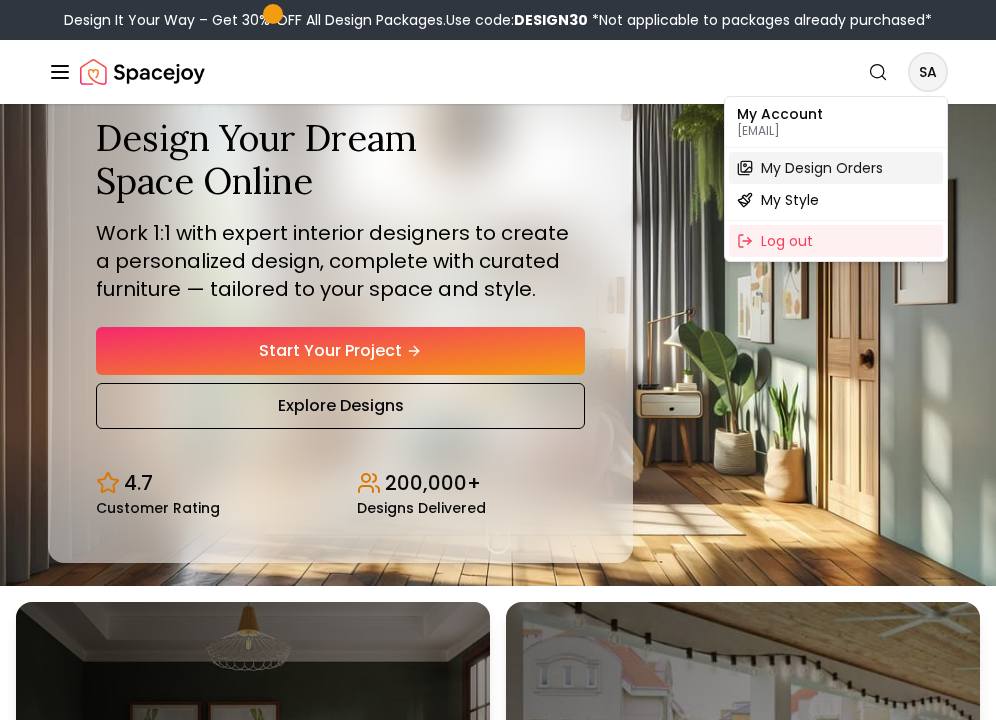 click on "My Design Orders" at bounding box center (822, 168) 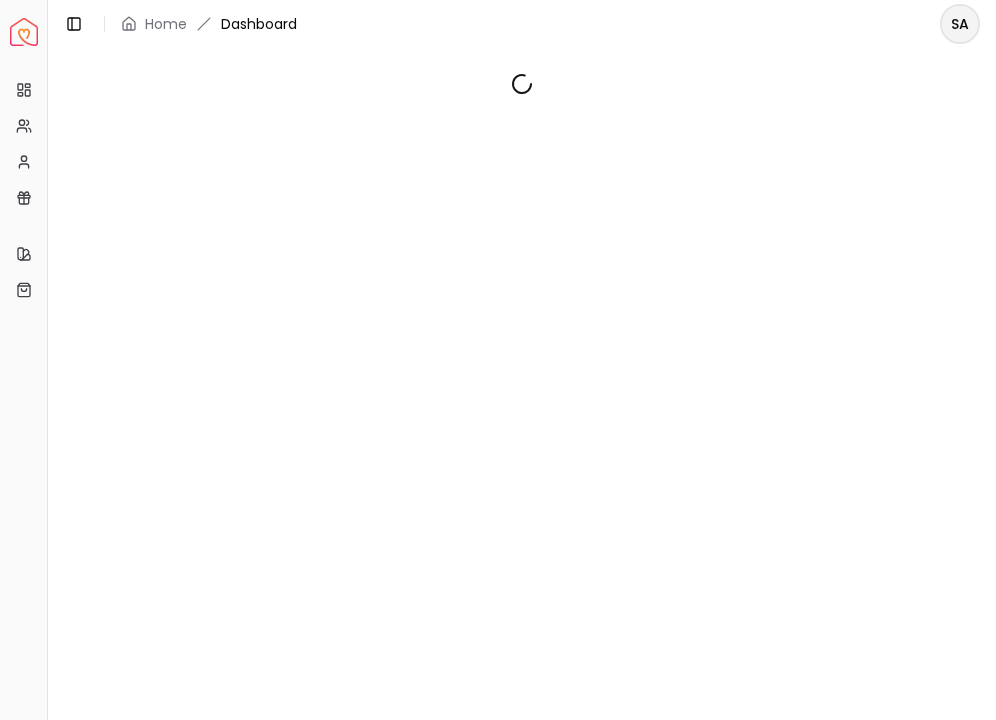 scroll, scrollTop: 0, scrollLeft: 0, axis: both 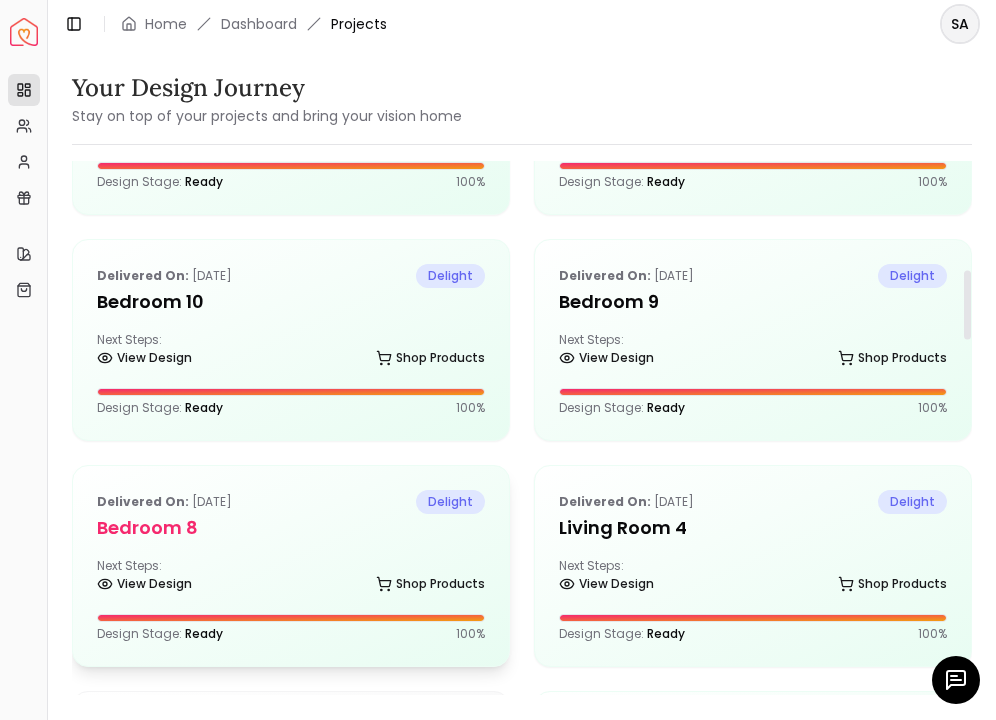 click on "Next Steps: View Design Shop Products" at bounding box center [291, 578] 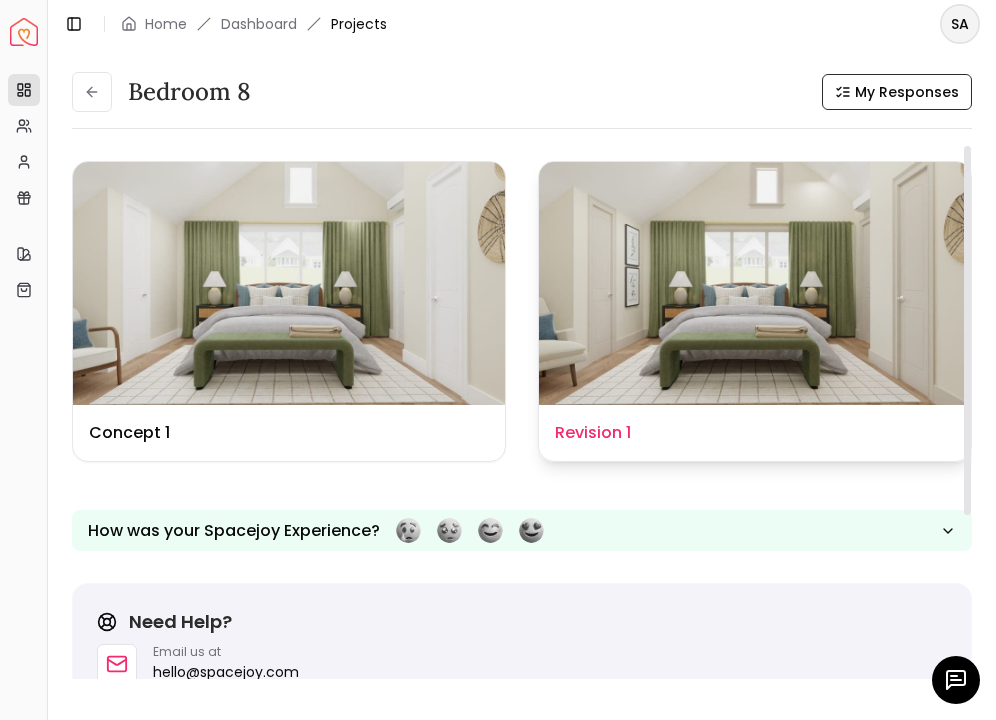 click on "Revision 1" at bounding box center (593, 433) 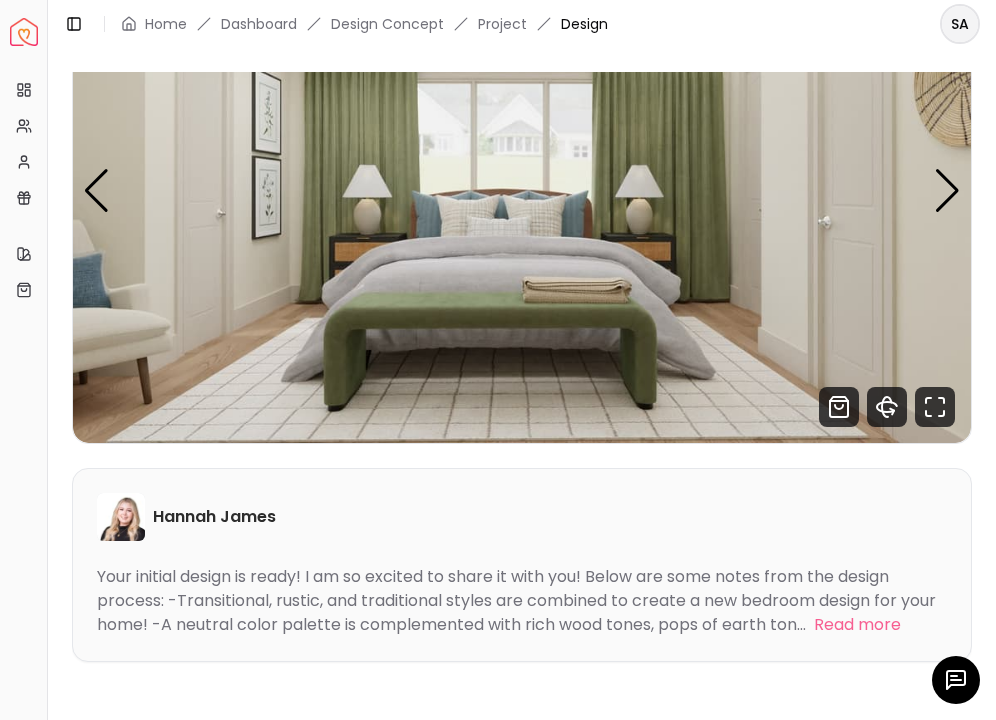 scroll, scrollTop: 227, scrollLeft: 0, axis: vertical 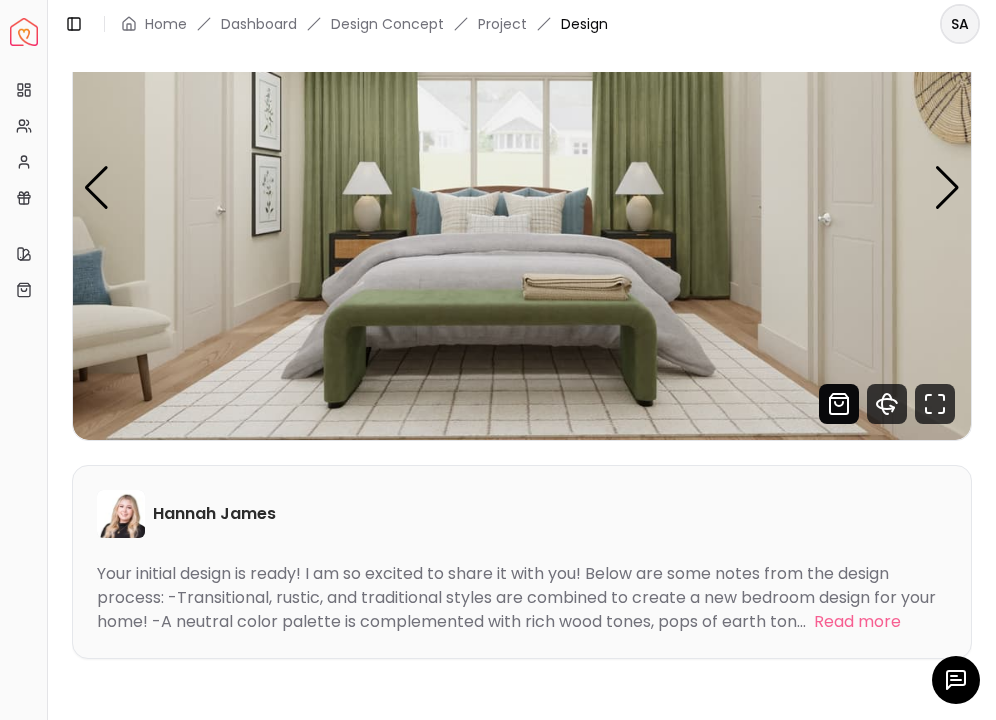 click 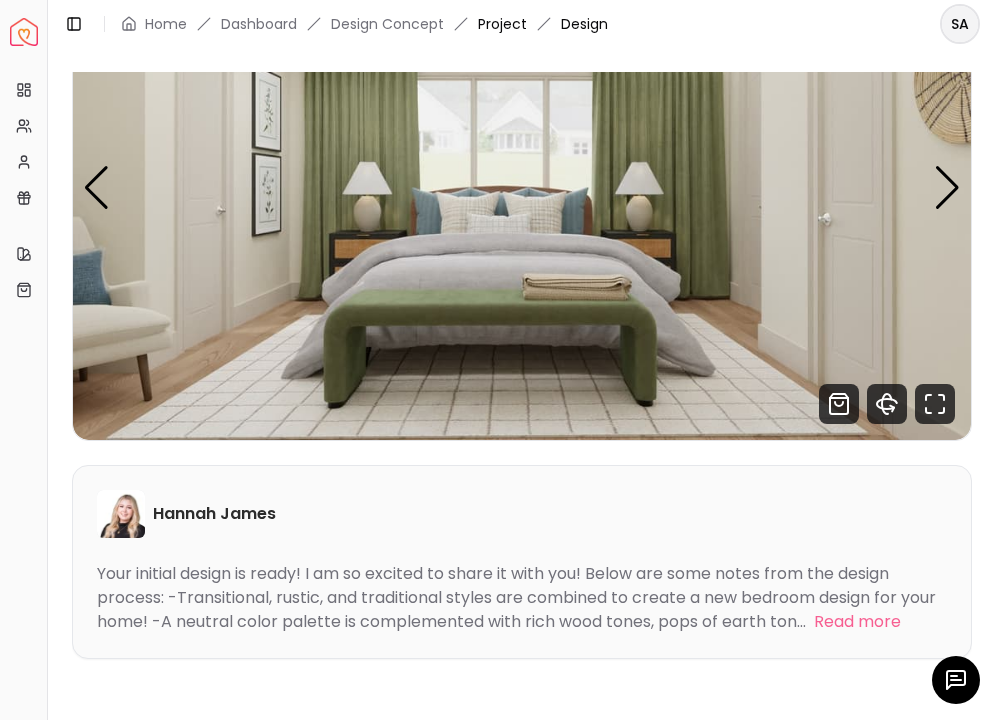 click on "Project" at bounding box center (502, 24) 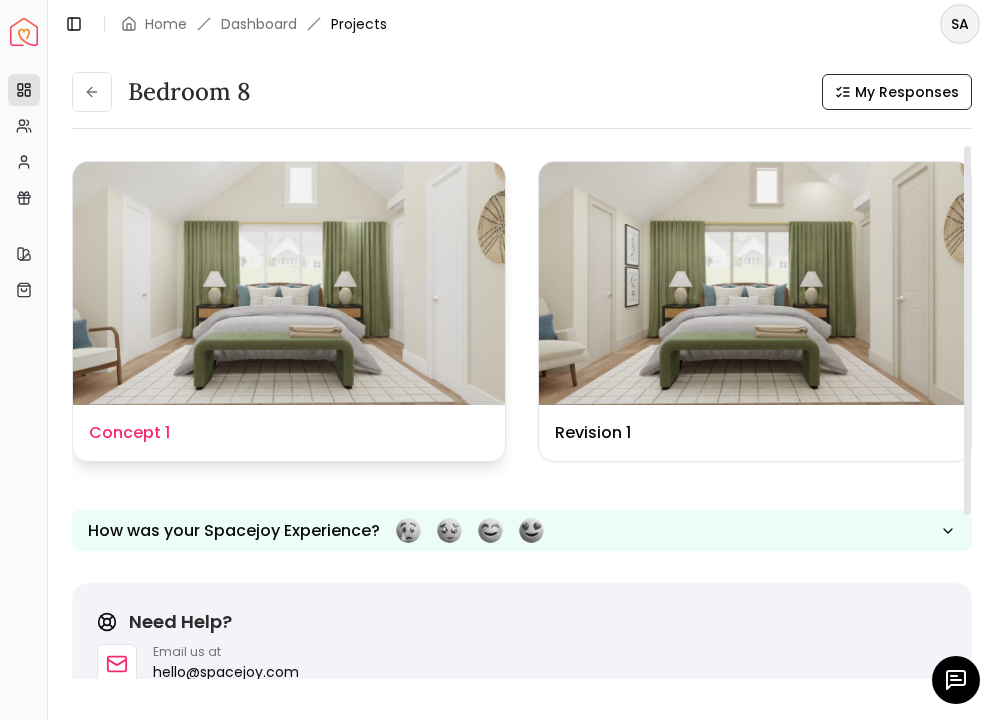 click at bounding box center (289, 283) 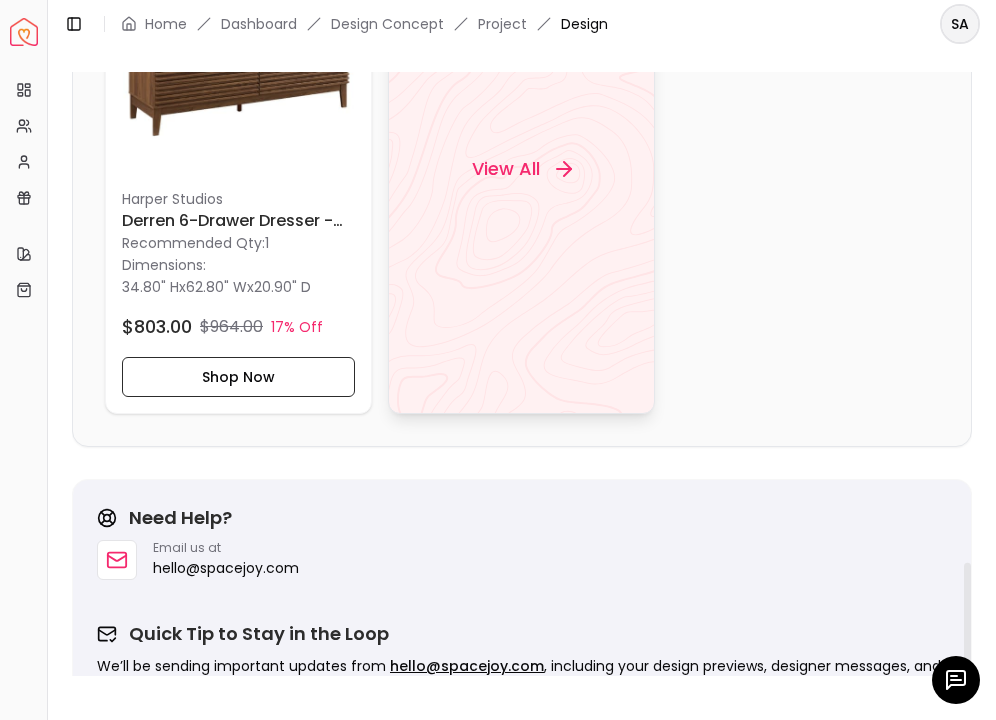 scroll, scrollTop: 2833, scrollLeft: 0, axis: vertical 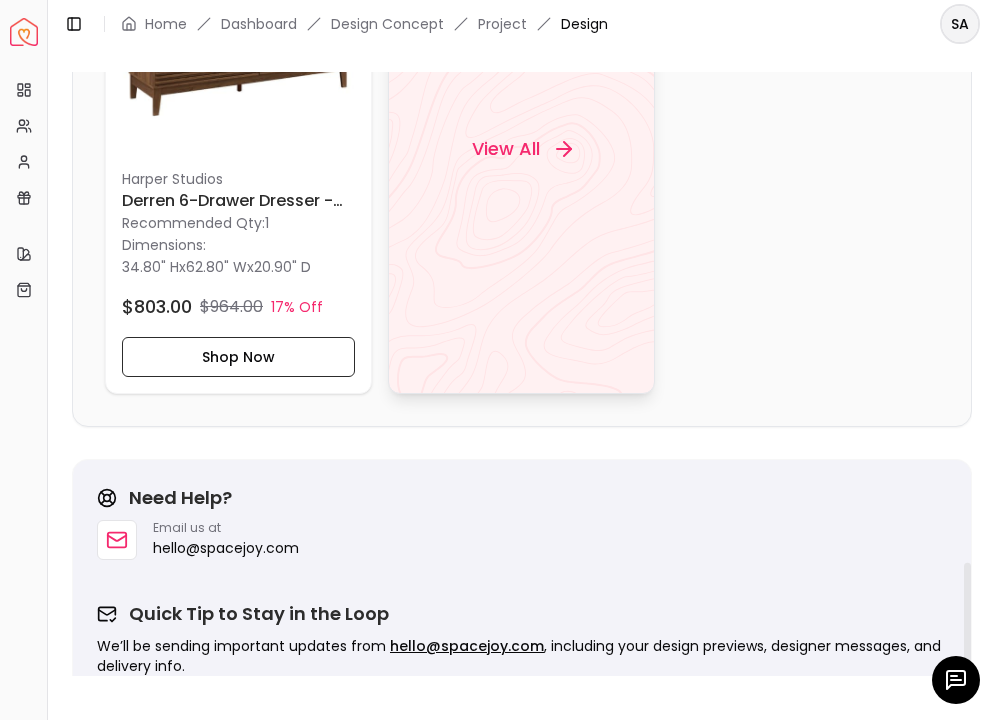 click on "View All" at bounding box center [521, 148] 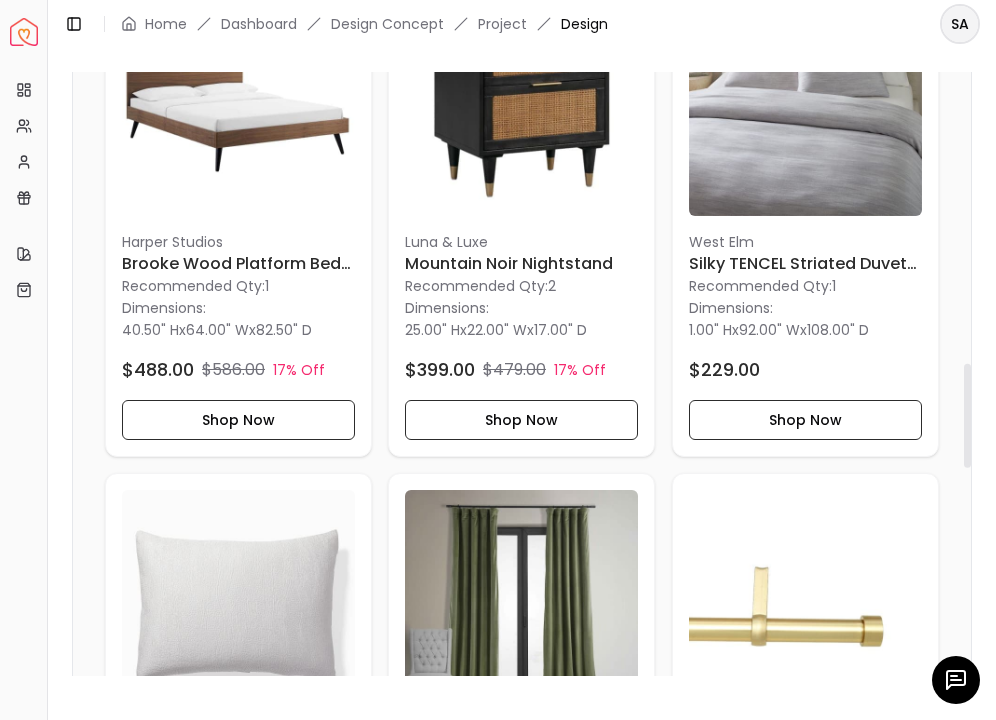 scroll, scrollTop: 1635, scrollLeft: 0, axis: vertical 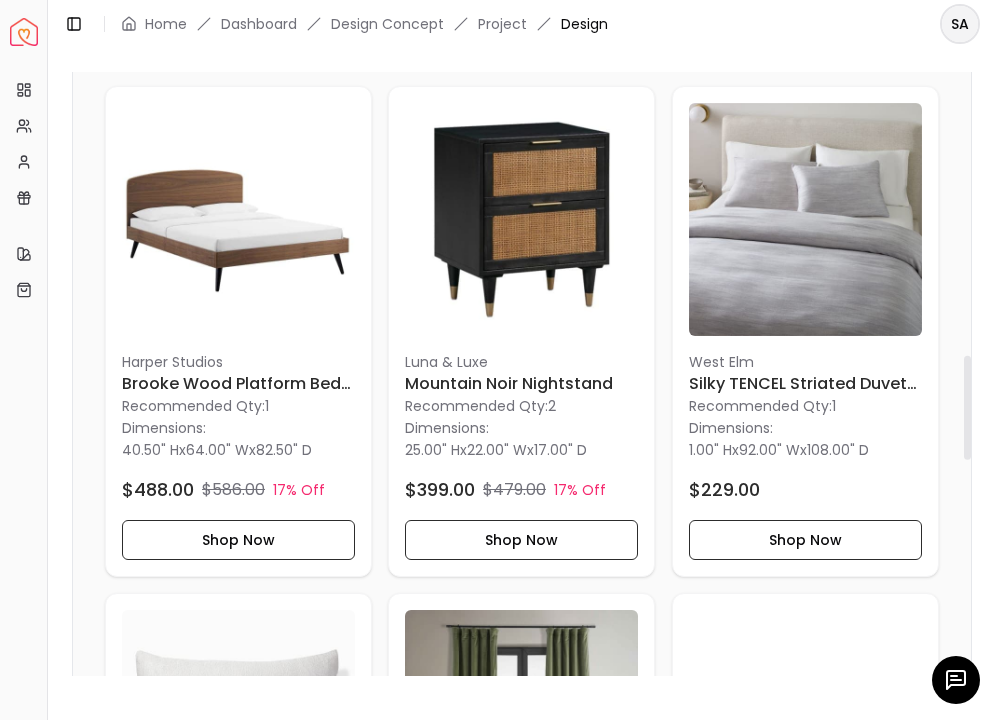 click on "Toggle Sidebar Home Dashboard Design Concept Project Design" at bounding box center [336, 24] 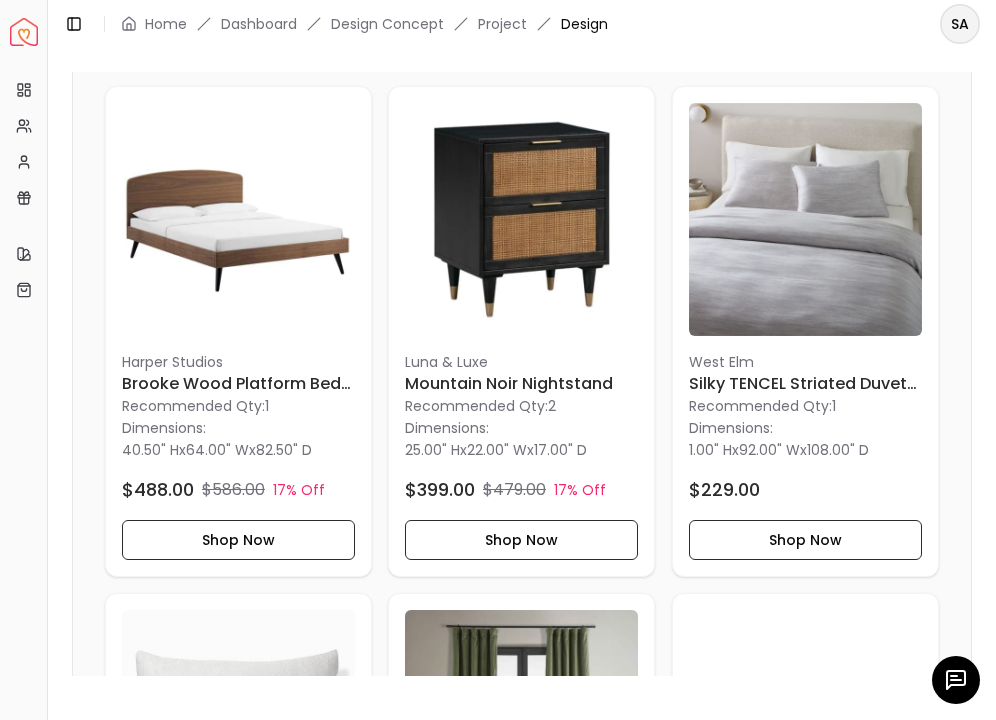 click on "Project" at bounding box center [502, 24] 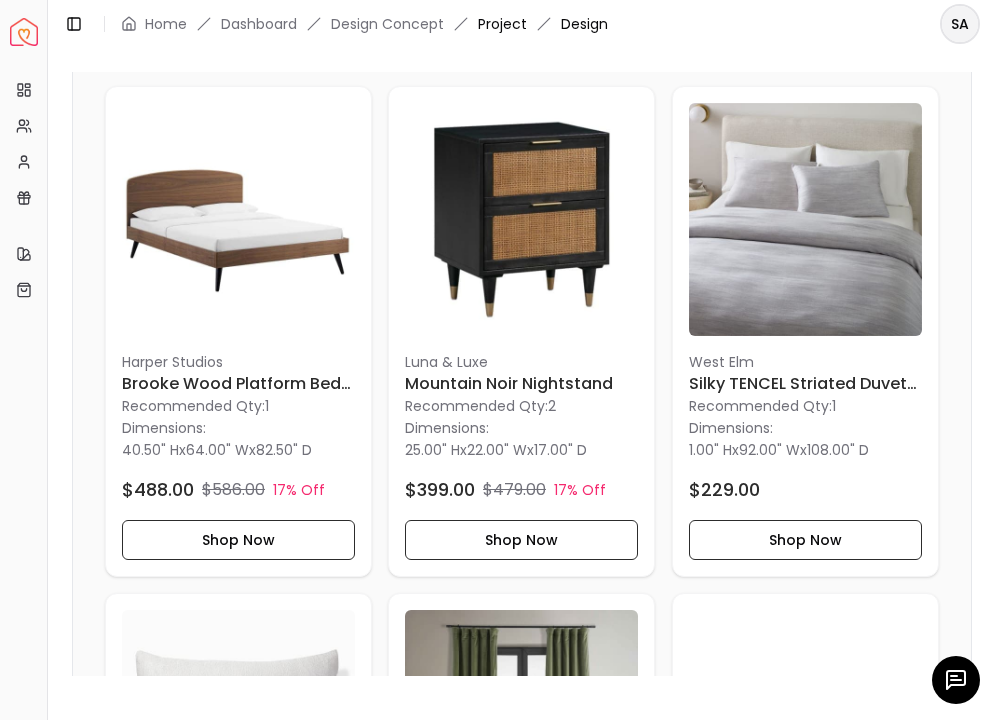 click on "Project" at bounding box center [502, 24] 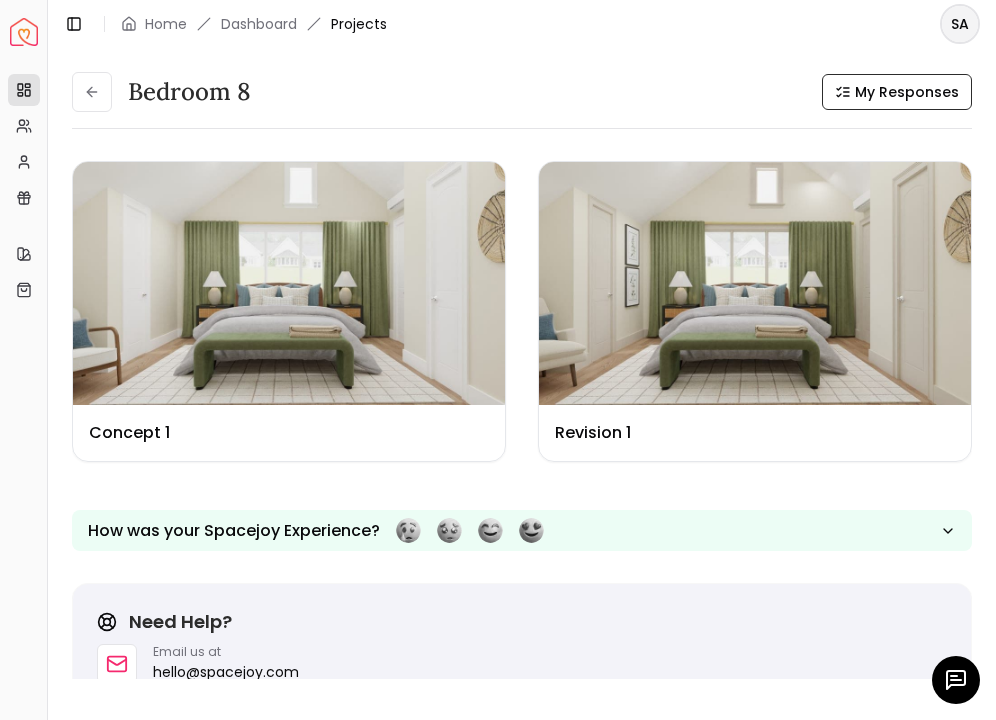 click on "Projects" at bounding box center [359, 24] 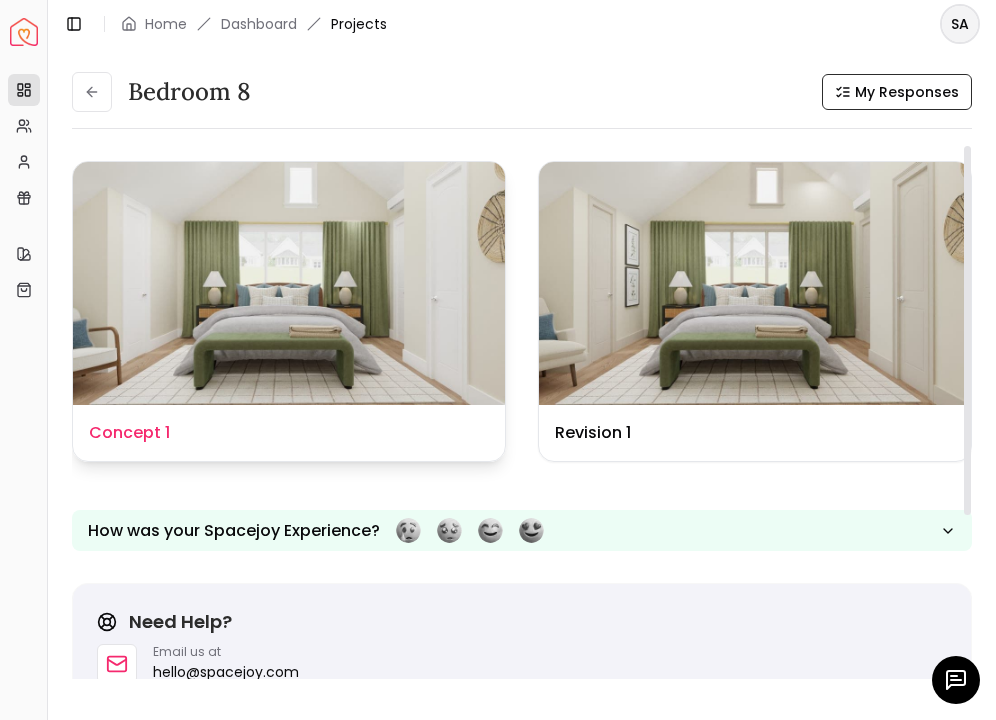 scroll, scrollTop: 258, scrollLeft: 0, axis: vertical 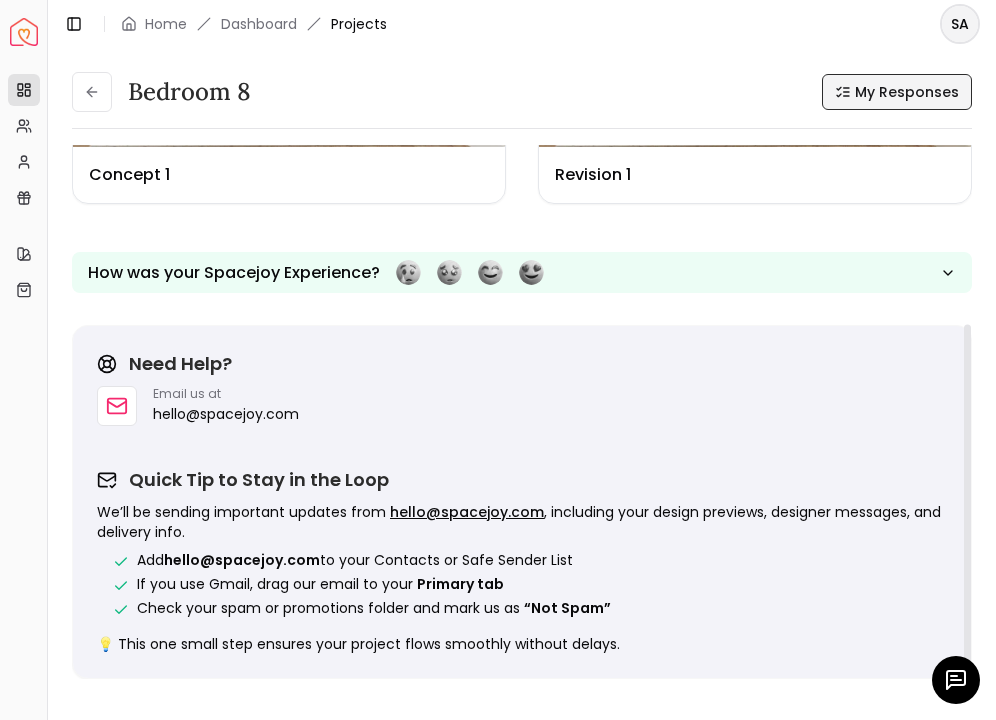 click on "My Responses" at bounding box center (907, 92) 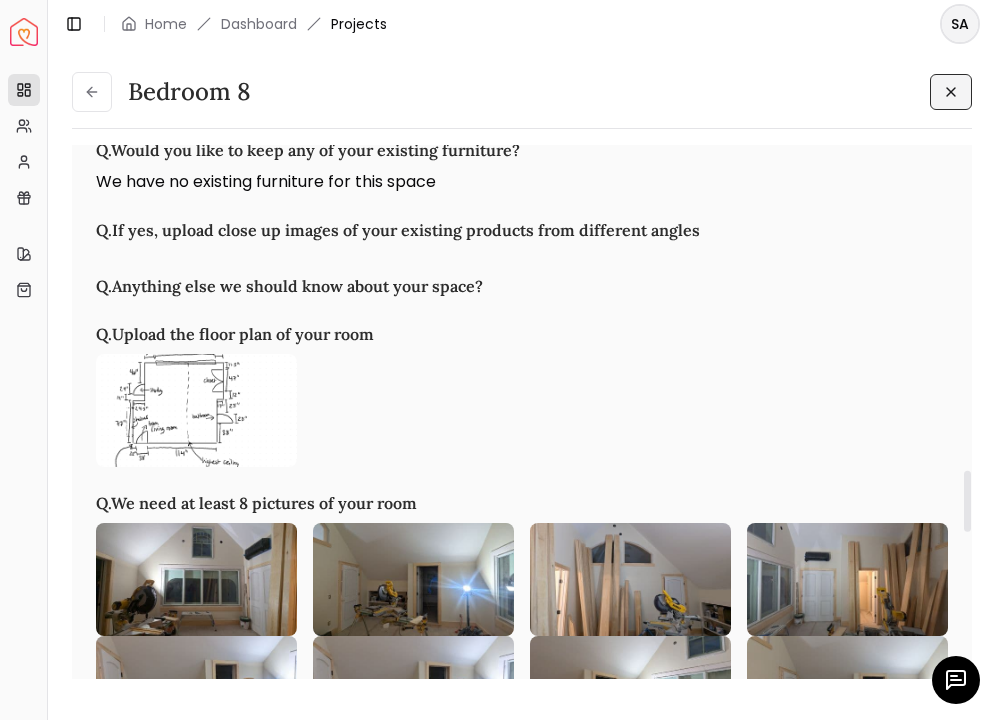 scroll, scrollTop: 2860, scrollLeft: 0, axis: vertical 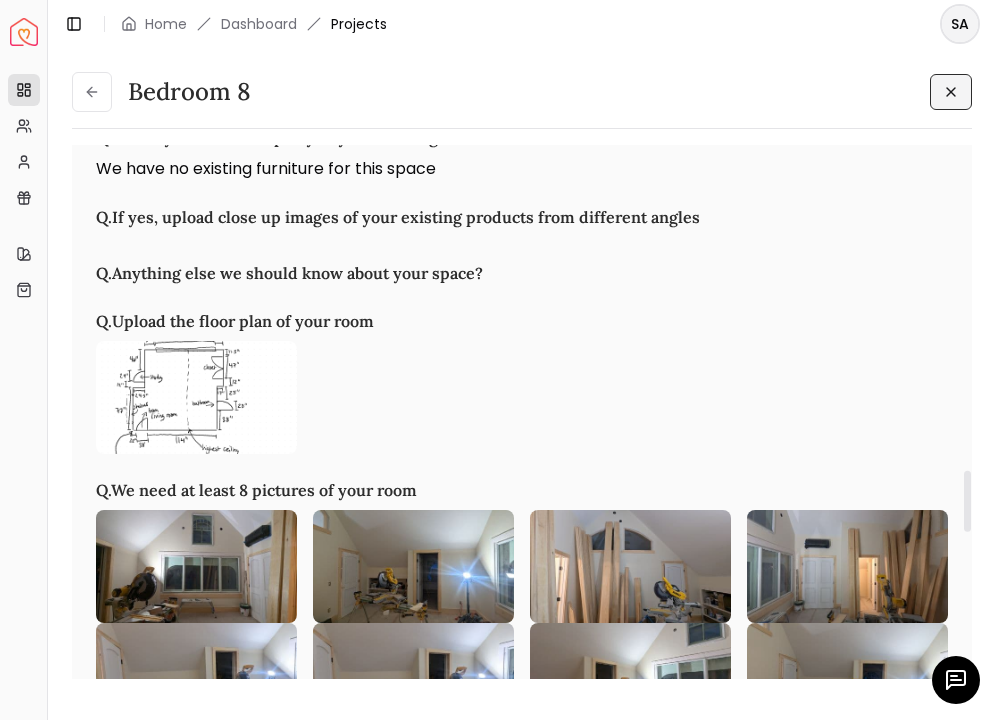 click at bounding box center [196, 397] 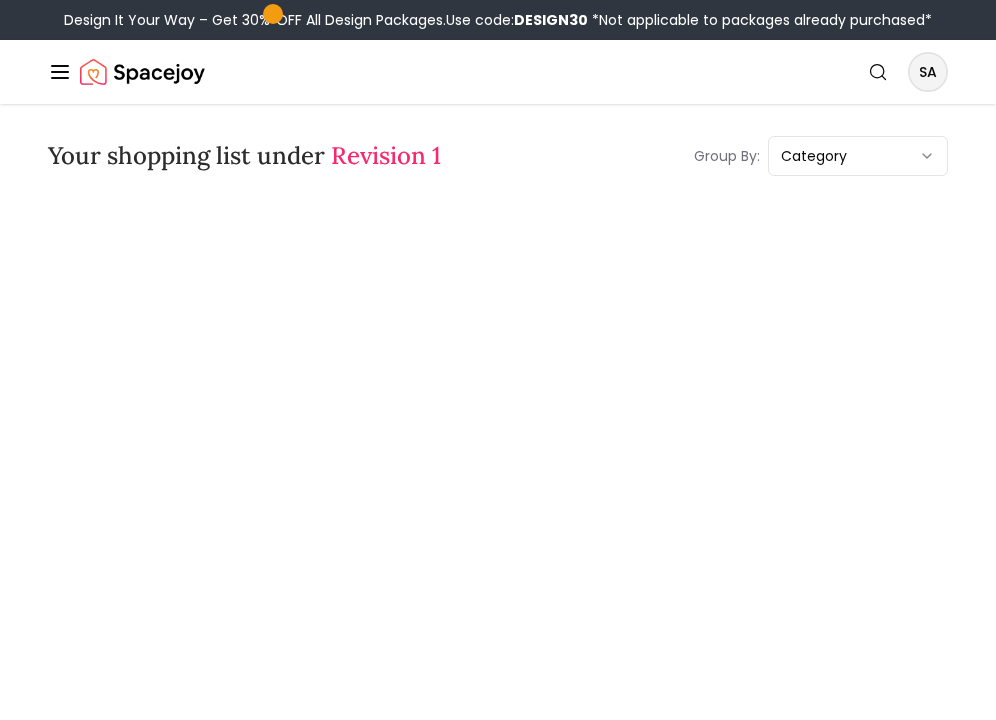 scroll, scrollTop: 0, scrollLeft: 0, axis: both 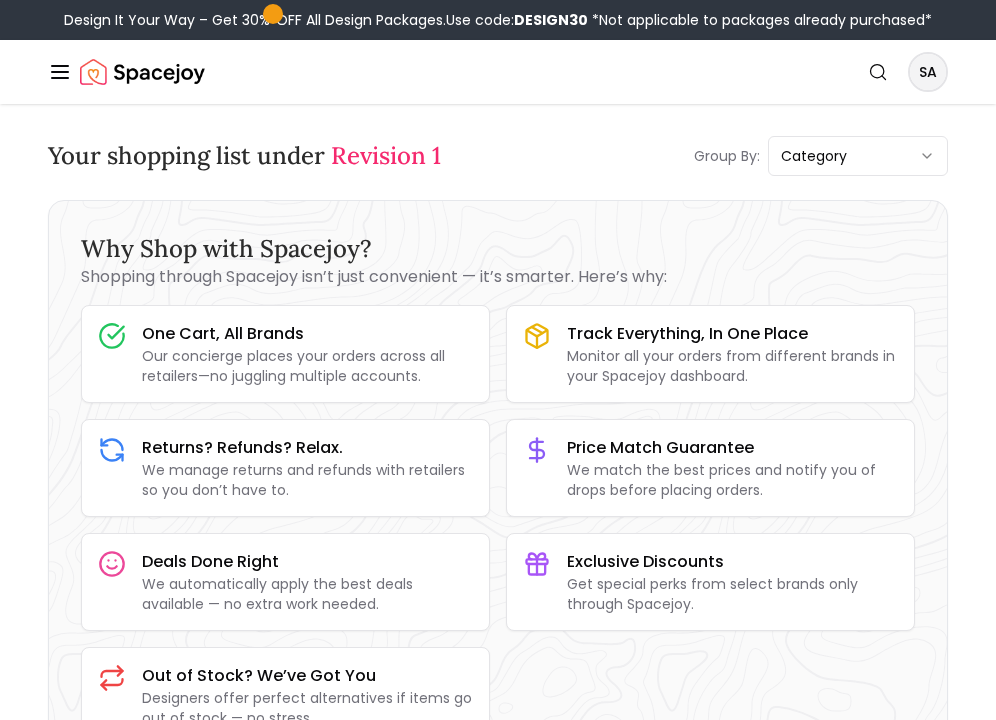click on "Designers offer perfect alternatives if items go out of stock — no stress. Furniture Furniture Harper Studios Brooke Wood Platform Bed-Queen Recommended Qty: 1 Dimensions: 40.50" H x 64.00" W x 82.50" D $488.00 $586.00 17% Off Shop Now 2 H" at bounding box center [498, 3867] 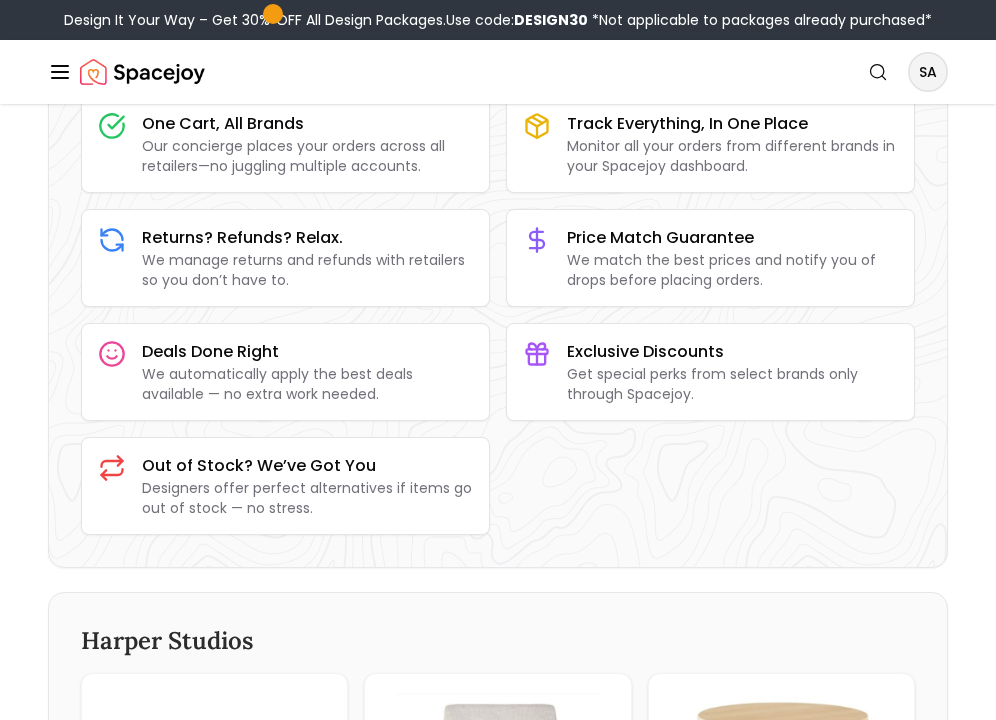 scroll, scrollTop: 0, scrollLeft: 0, axis: both 